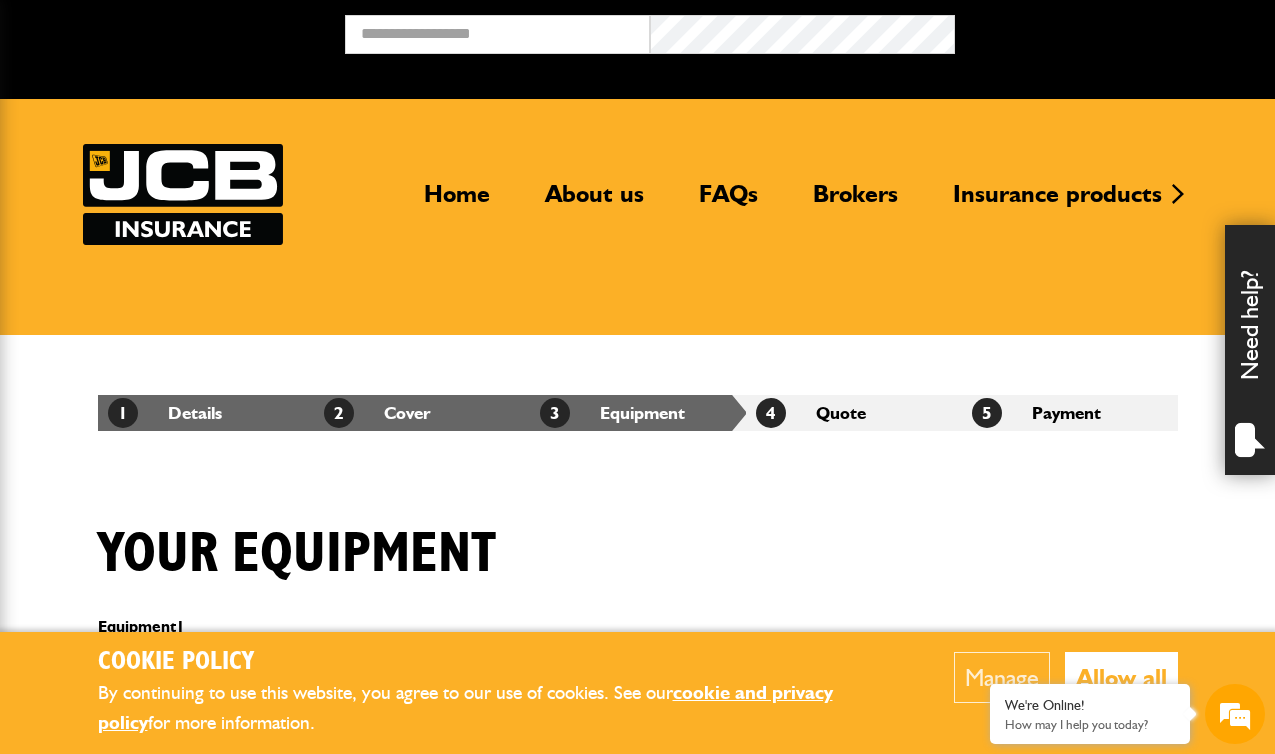 scroll, scrollTop: 479, scrollLeft: 0, axis: vertical 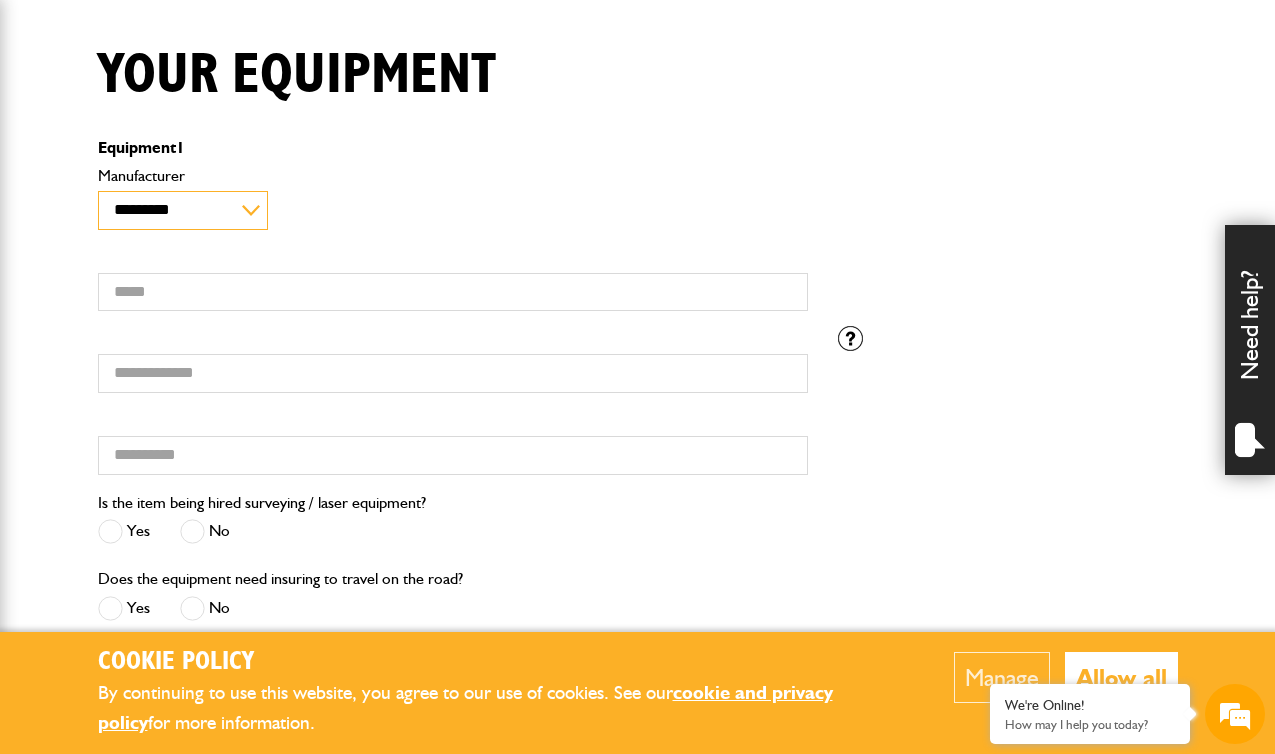 click on "**********" at bounding box center [183, 210] 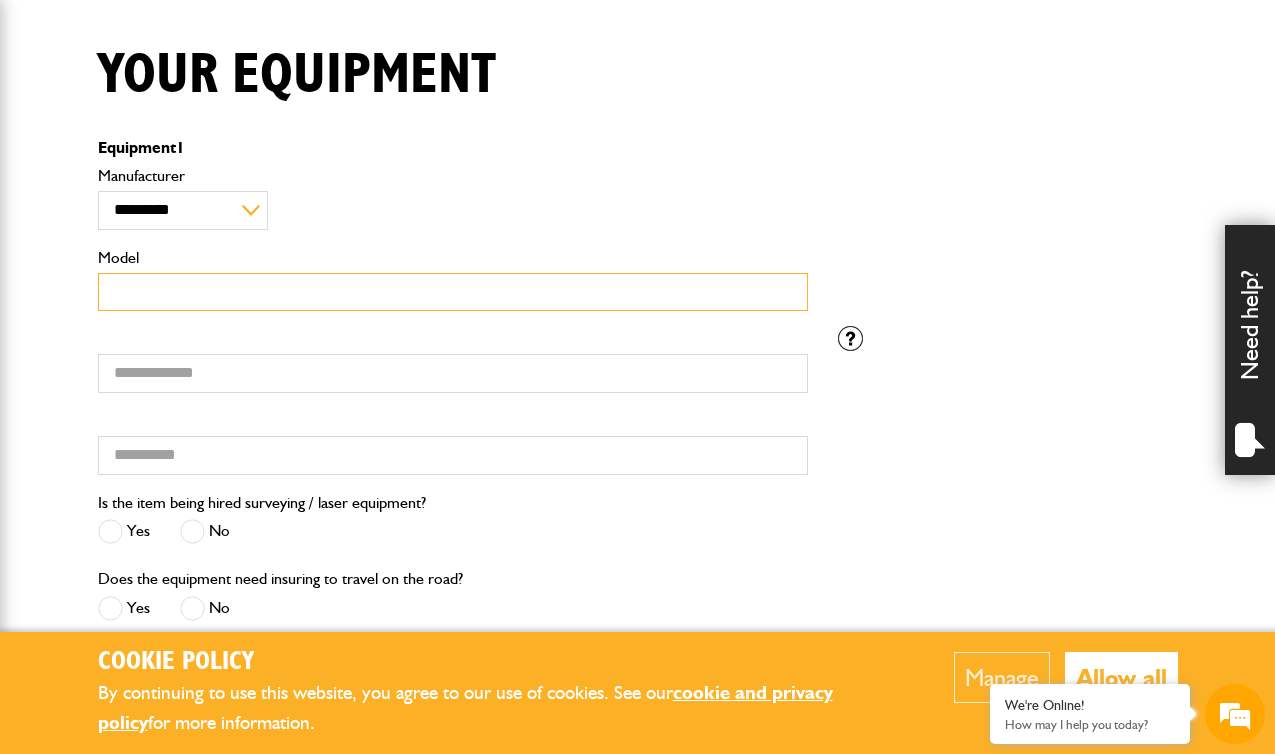 click on "Model" at bounding box center [453, 292] 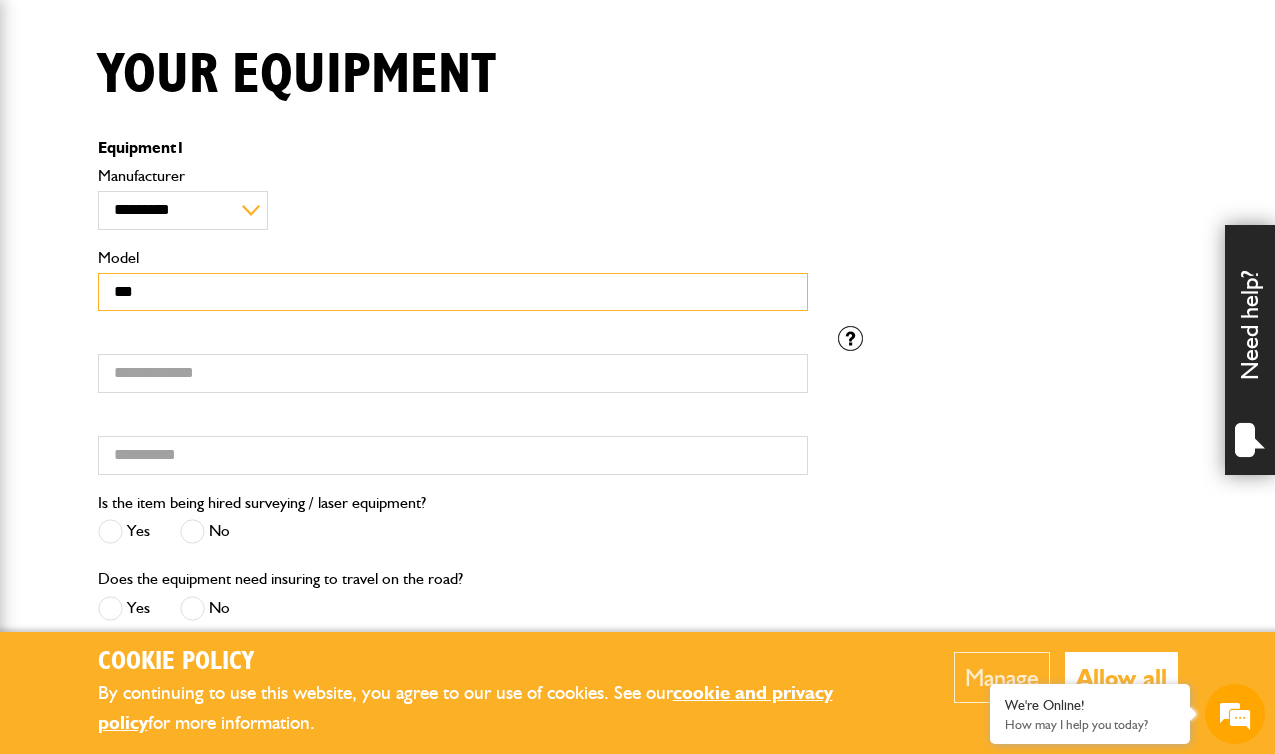 type on "***" 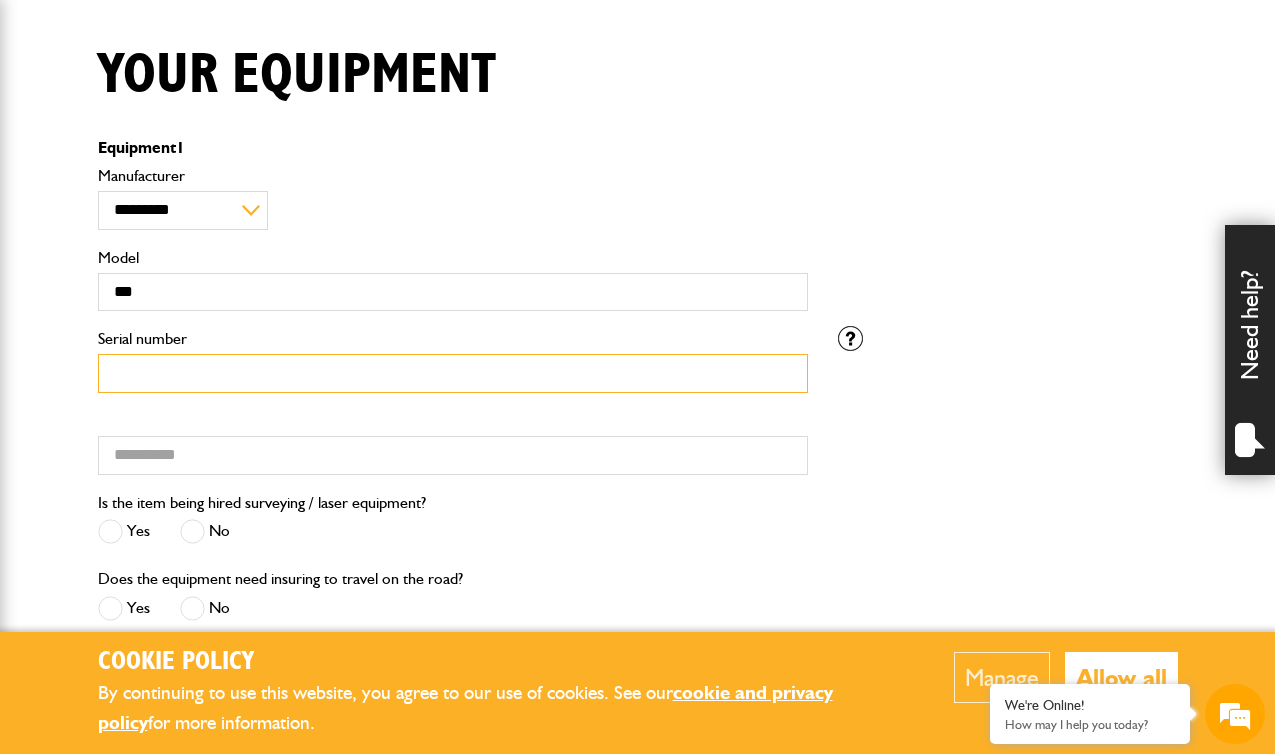 click on "Serial number" at bounding box center (453, 373) 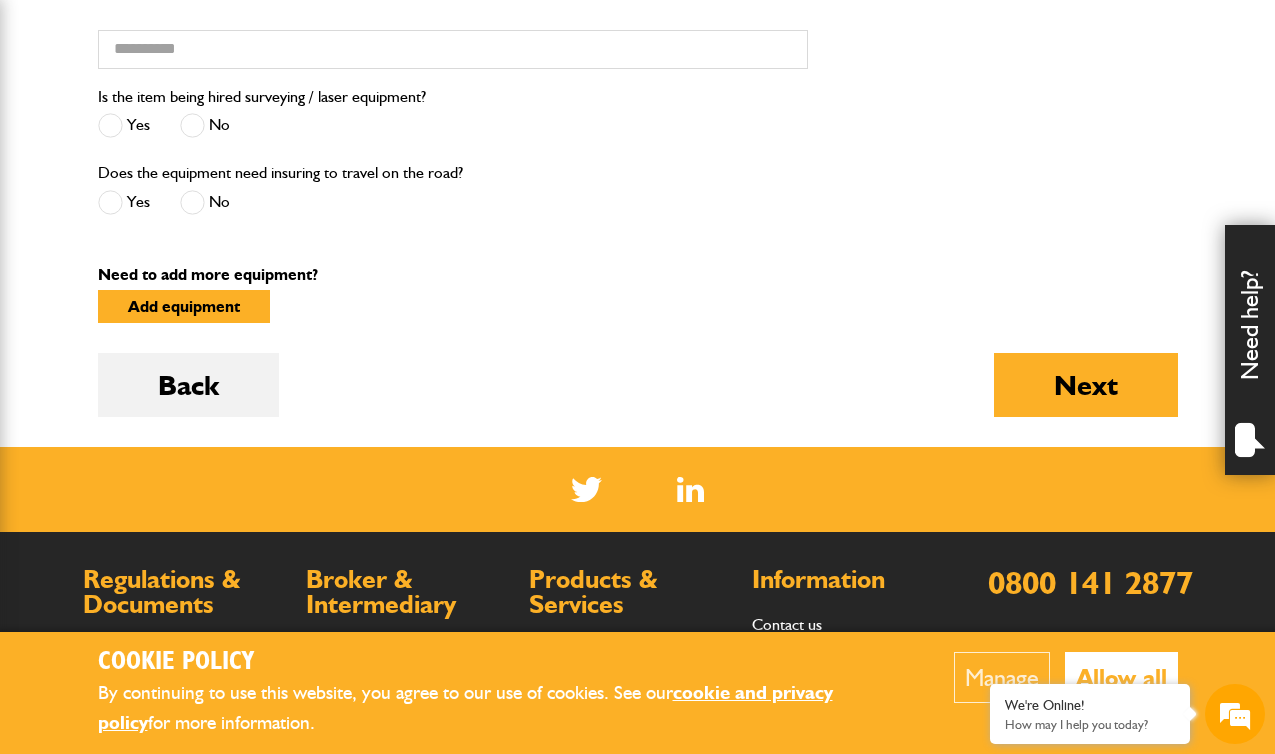 scroll, scrollTop: 889, scrollLeft: 0, axis: vertical 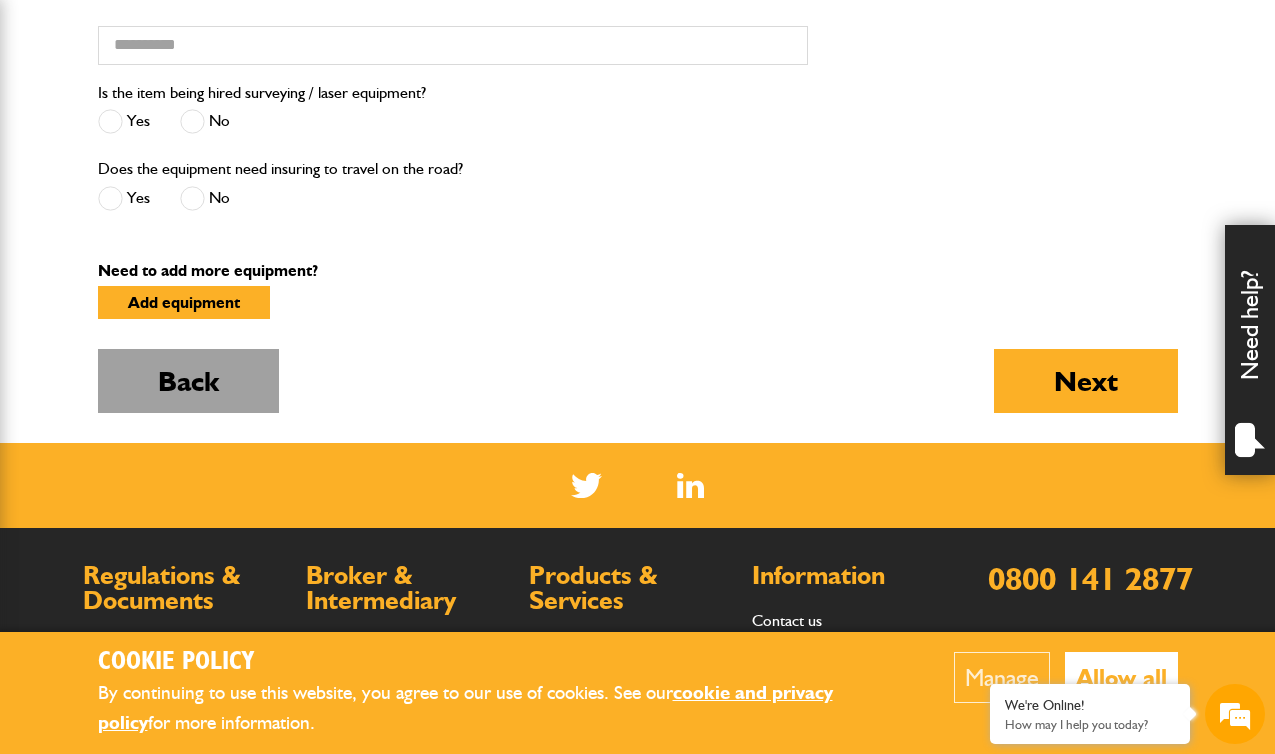 type on "*********" 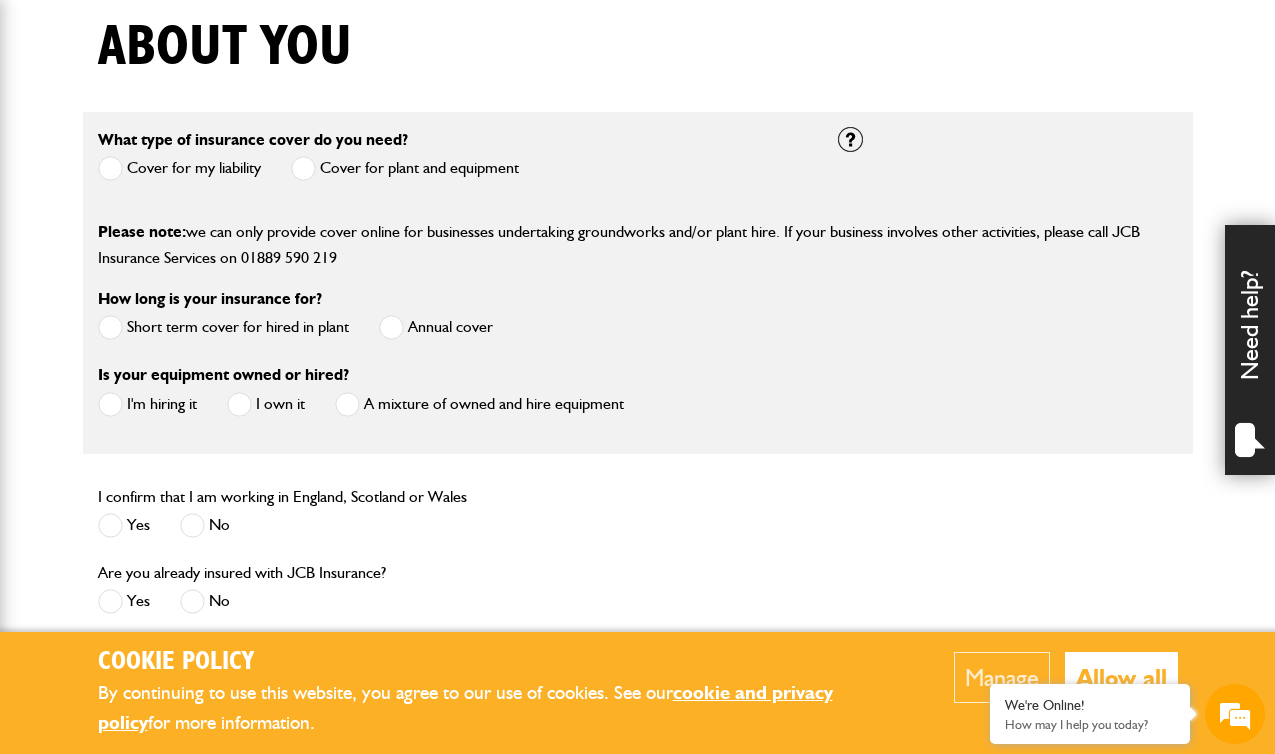 scroll, scrollTop: 549, scrollLeft: 0, axis: vertical 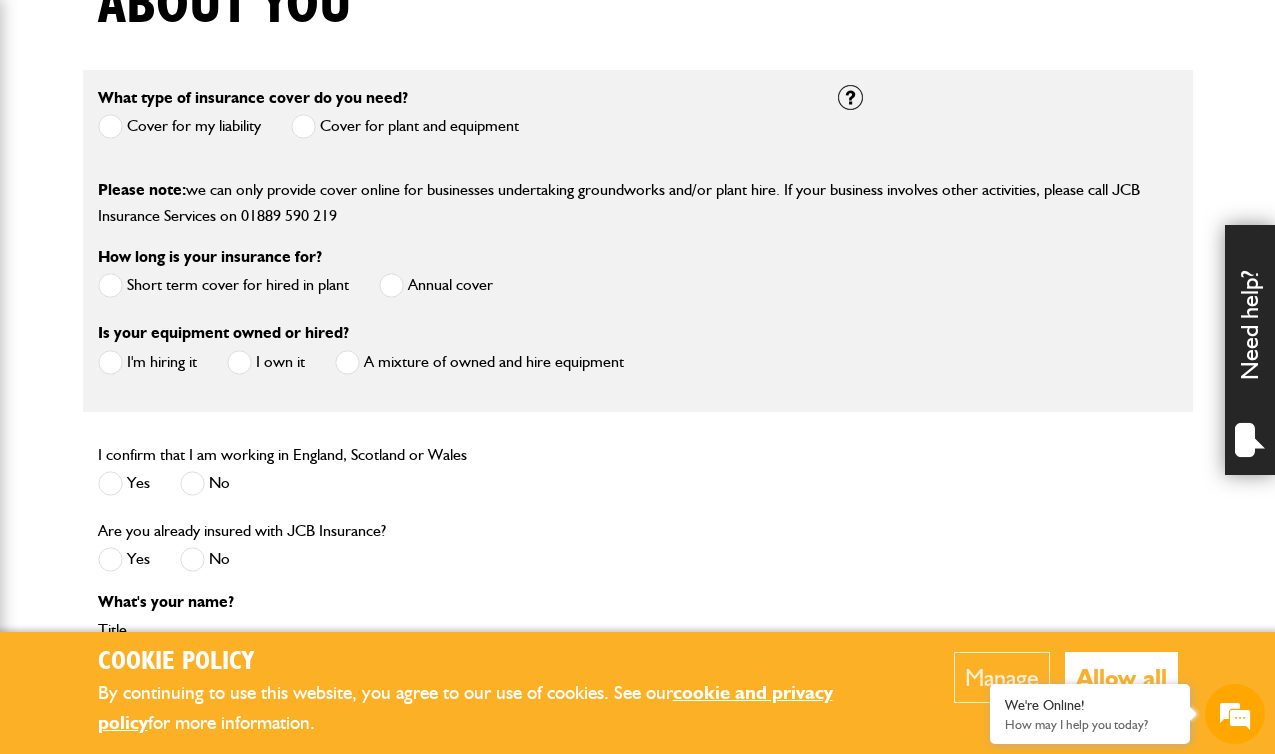 click on "Cover for plant and equipment" at bounding box center (405, 126) 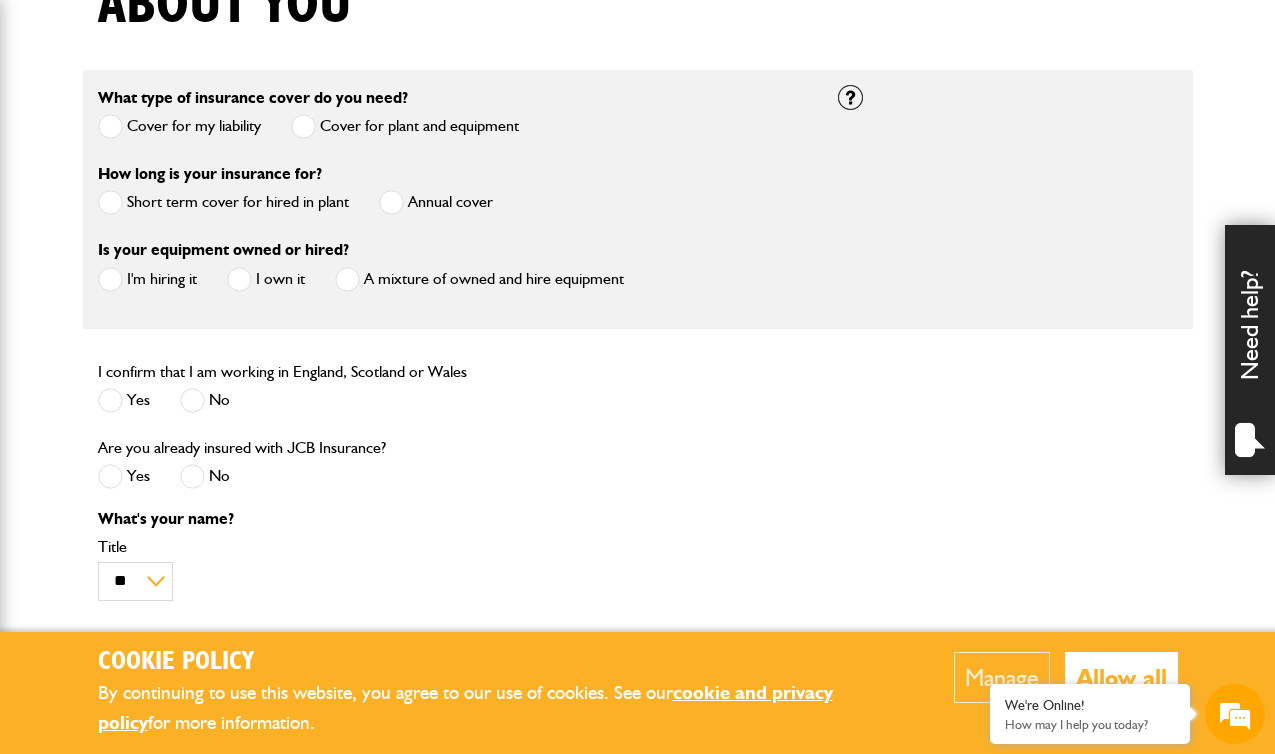 click at bounding box center [110, 202] 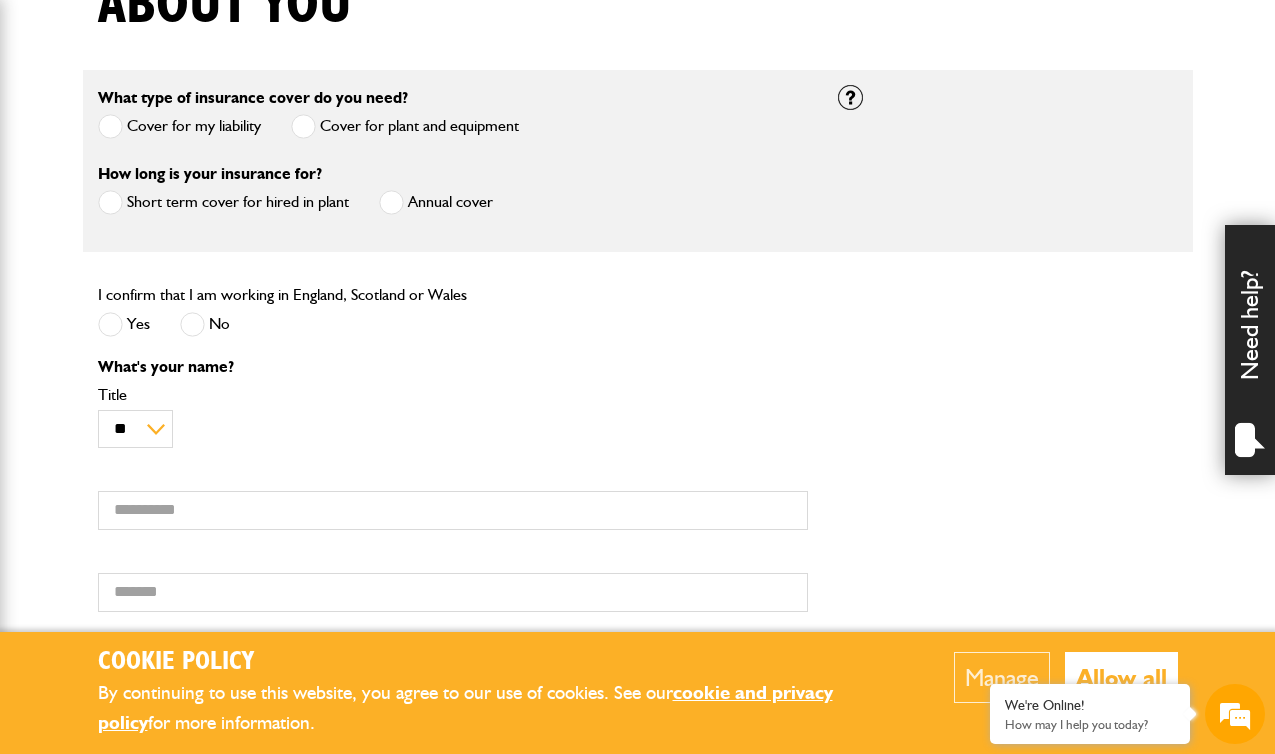 click at bounding box center [110, 324] 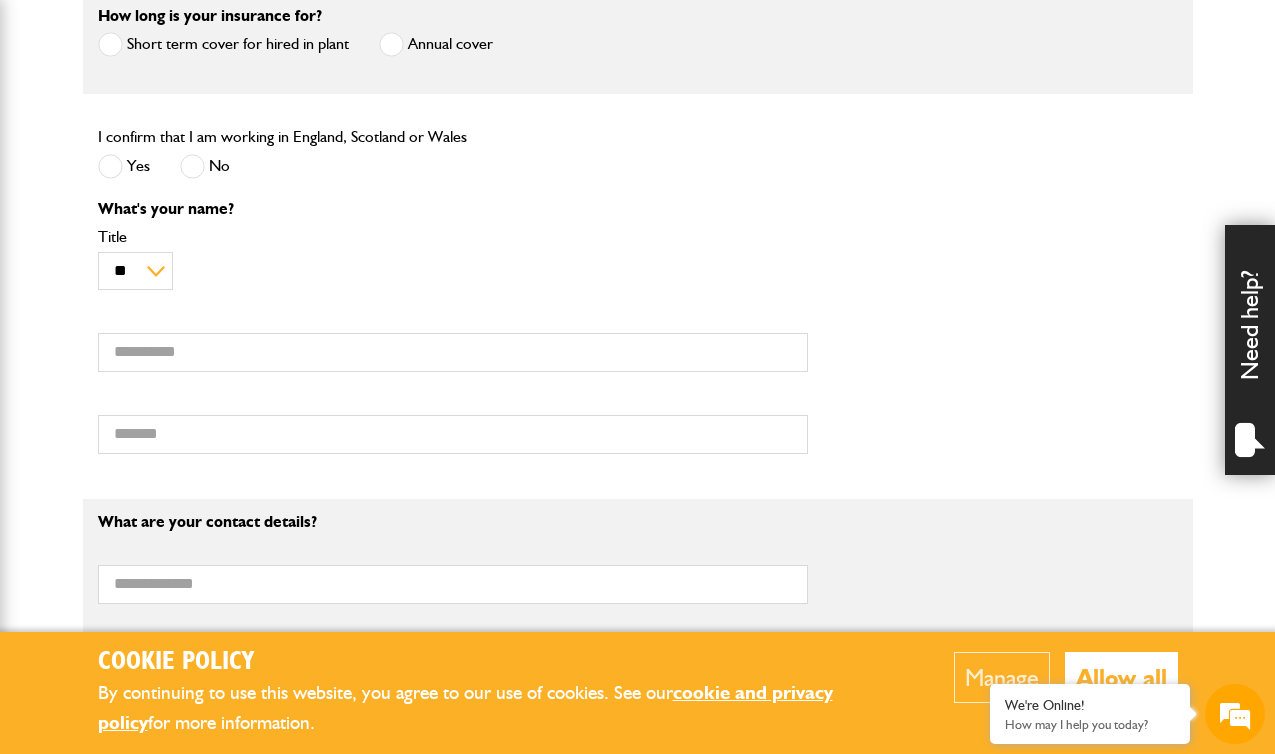 scroll, scrollTop: 734, scrollLeft: 0, axis: vertical 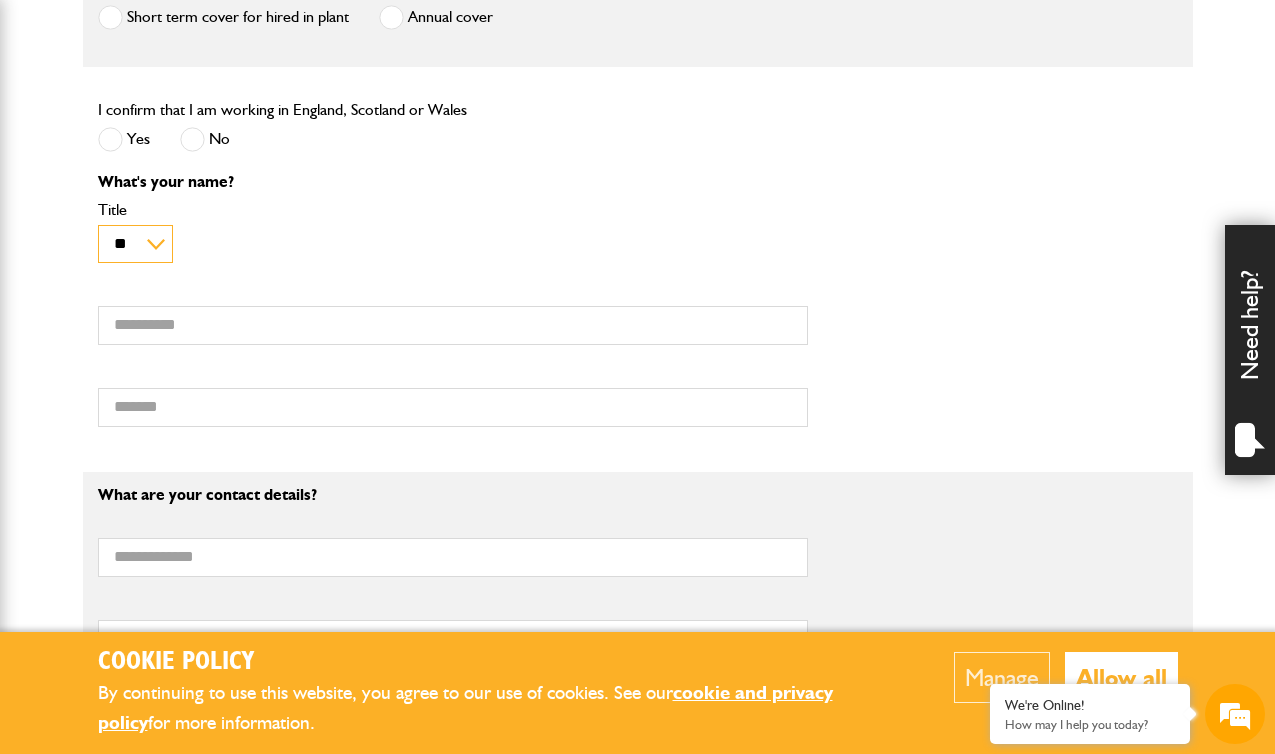 click on "**
***
****
**" at bounding box center (136, 244) 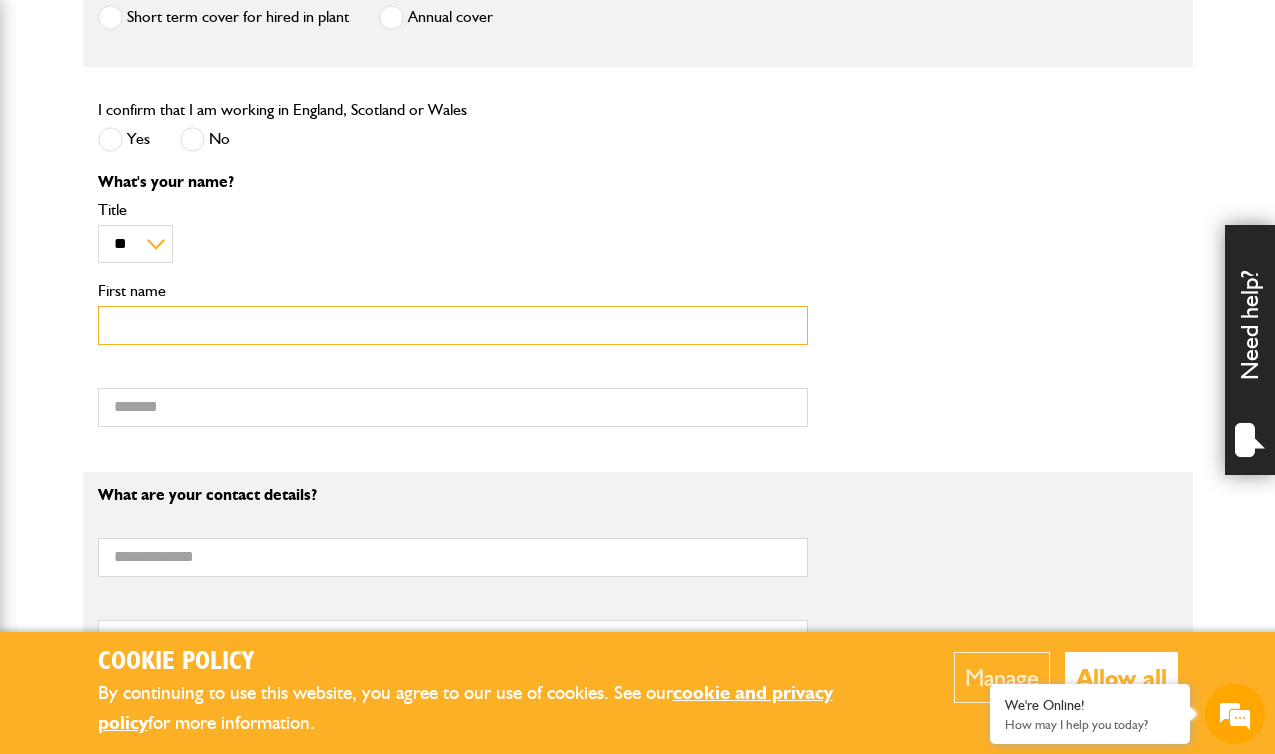 click on "First name" at bounding box center [453, 325] 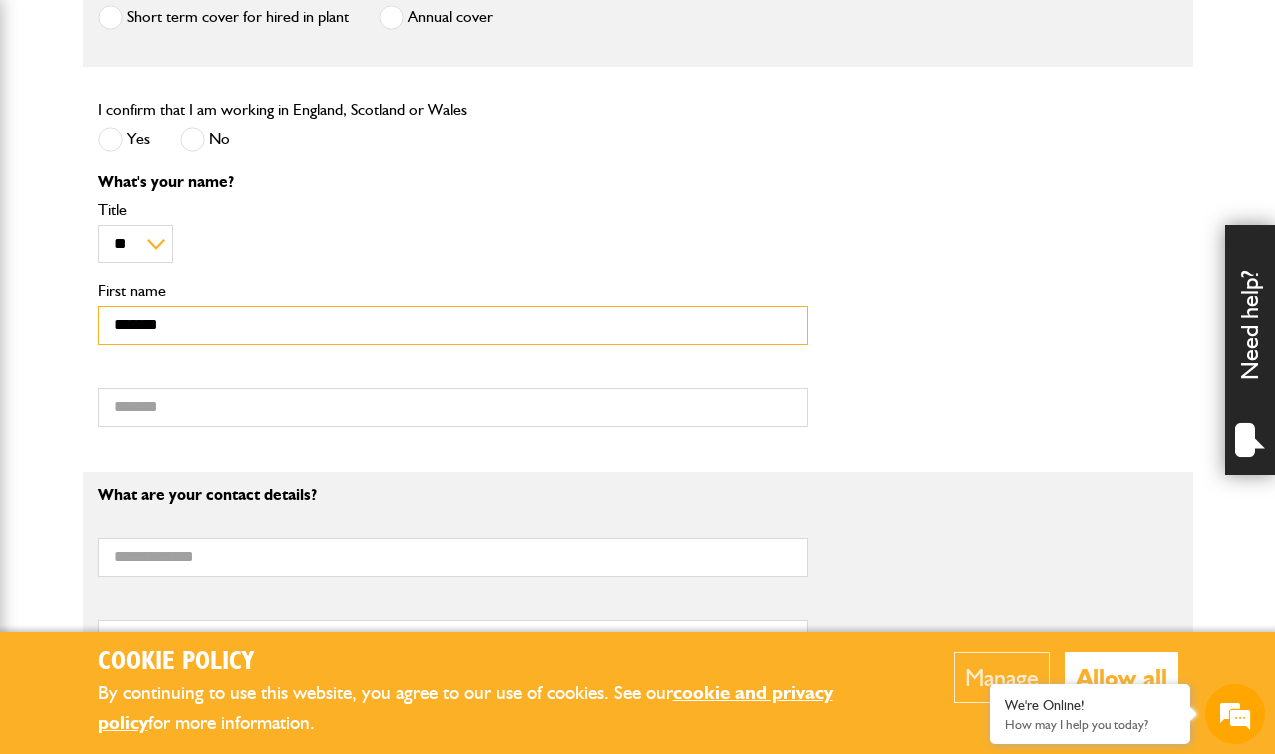 type on "******" 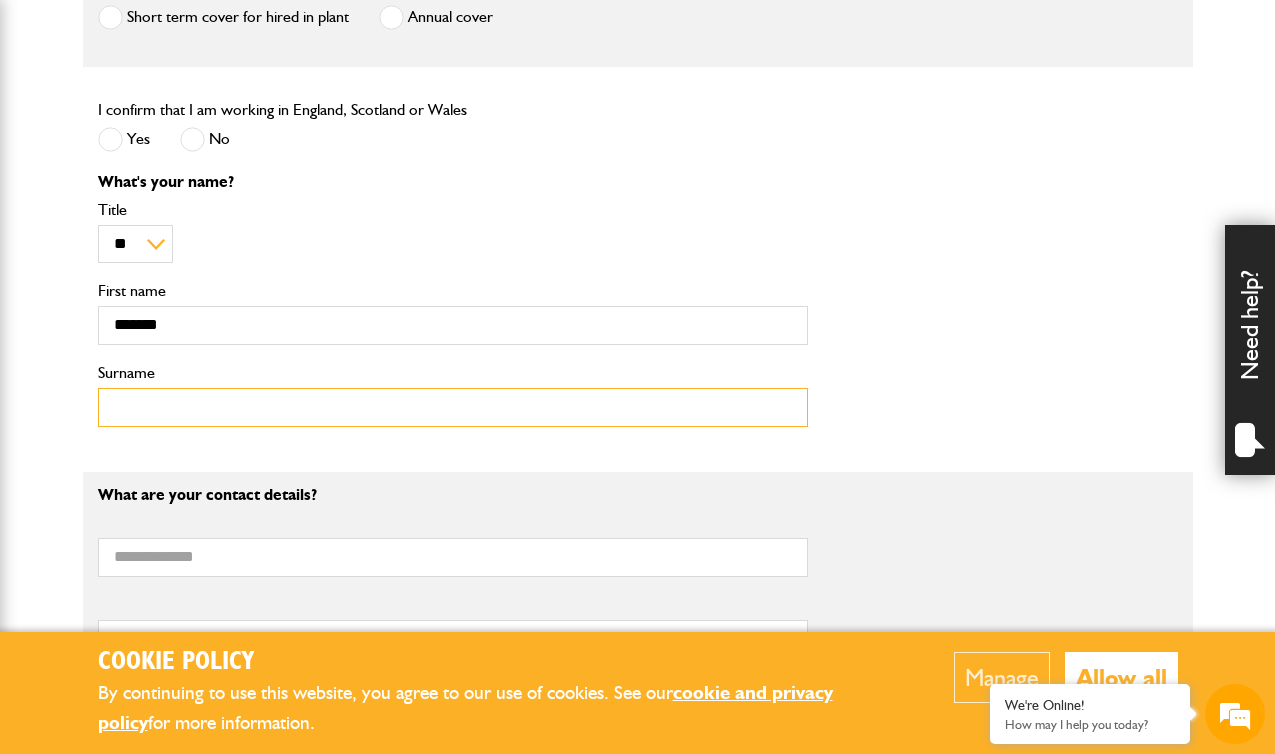 click on "Surname" at bounding box center (453, 407) 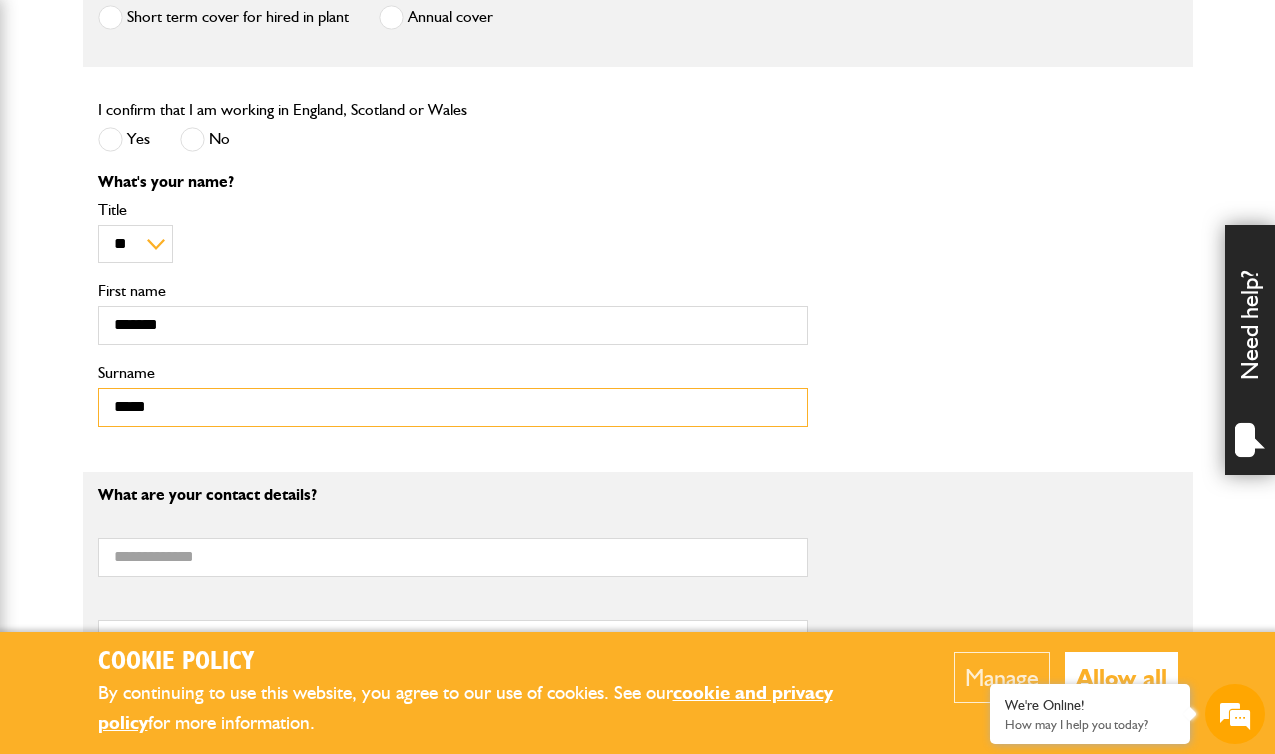 type on "*****" 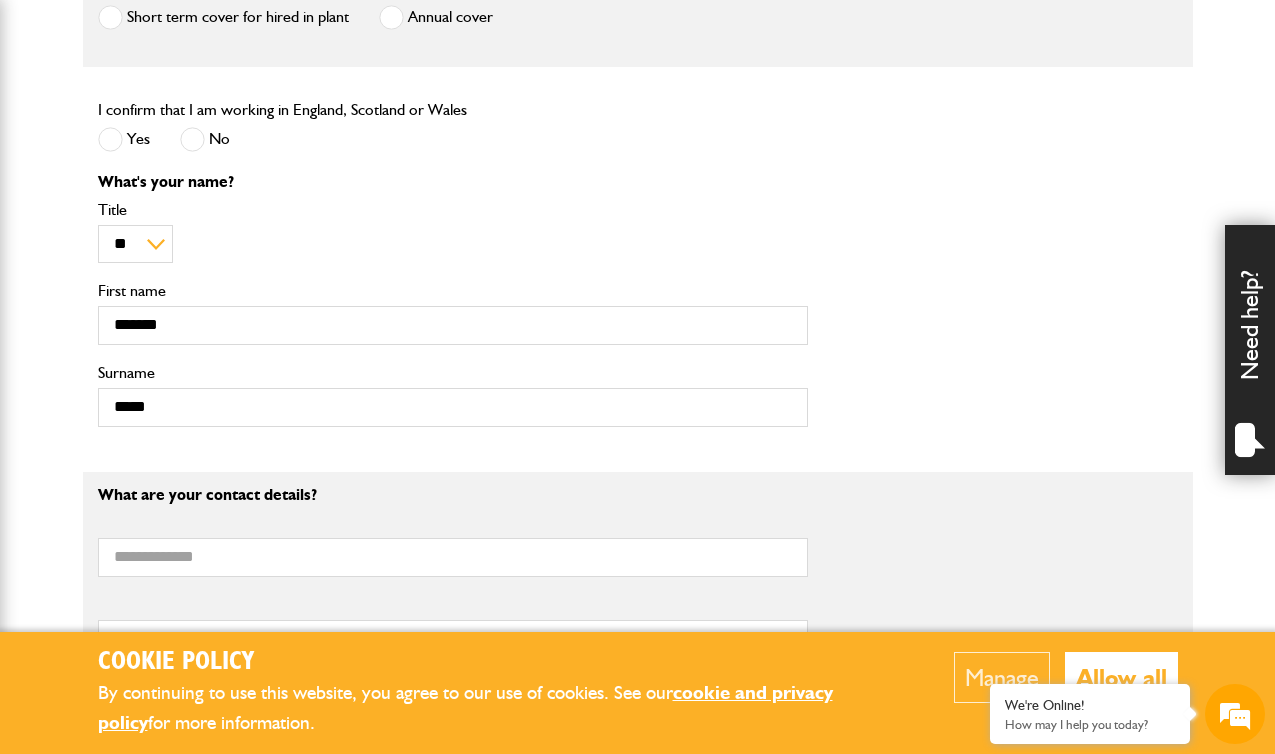 click on "About you
What type of insurance cover do you need?
Cover for my liability
Cover for plant and equipment
If you need cover for both liability and plant, please complete one quote first and then complete your second quote afterwards.
Please note:  we can only provide cover online for businesses undertaking groundworks and/or plant hire. If your business involves other activities, please call JCB Insurance Services on 01889 590 219
How long is your insurance for?
Short term cover for hired in plant
Annual cover
Is your equipment owned or hired?
I'm hiring it
I own it
A mixture of owned and hire equipment
I confirm that I am working in England, Scotland or Wales
Yes
No
Are you already insured with JCB Insurance?
Yes
No
Note
Please call JCB Insurance on 01889 590219, option 3.
What's your name?
**
***
****
**
Title" at bounding box center (638, 586) 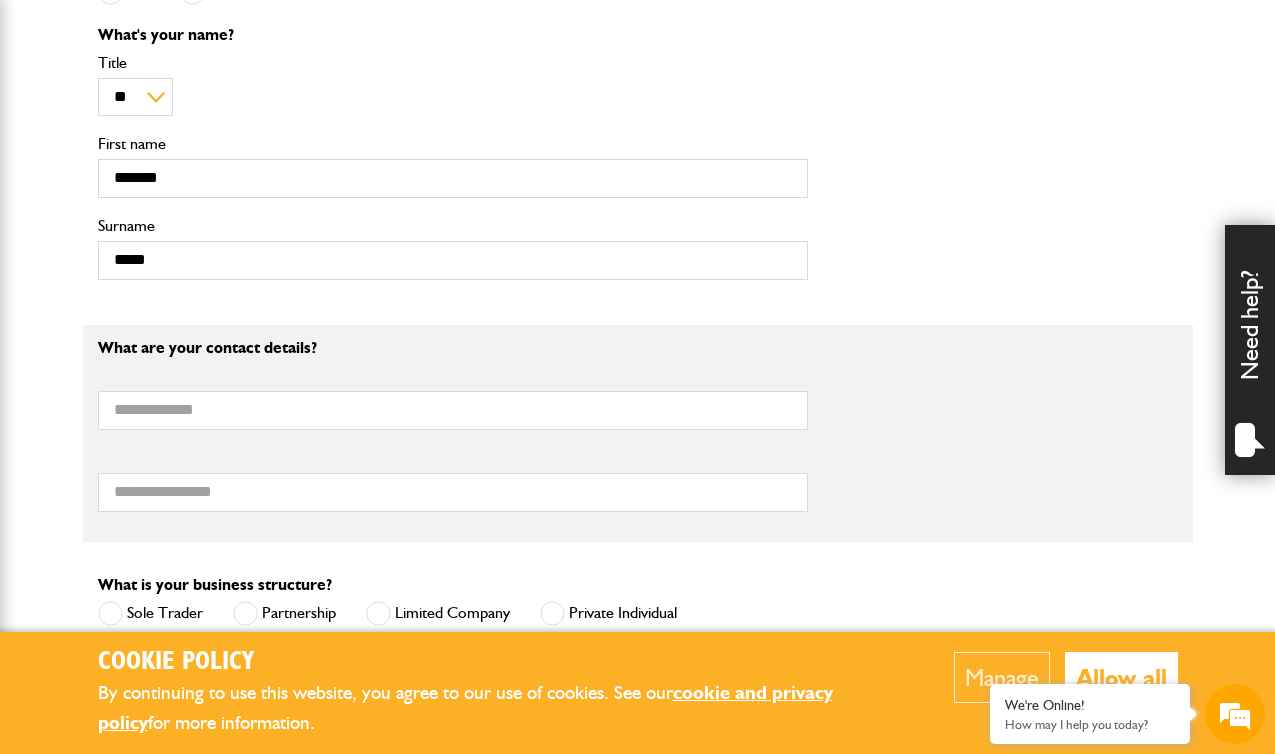 scroll, scrollTop: 918, scrollLeft: 0, axis: vertical 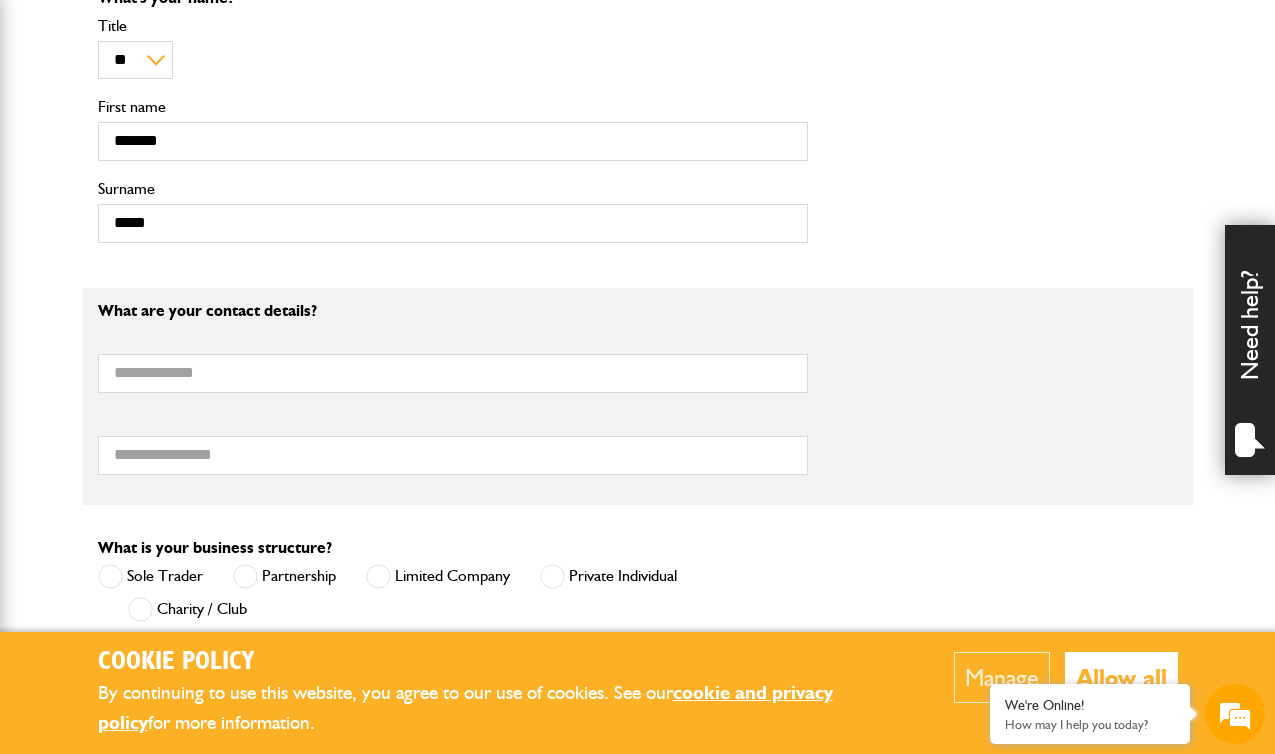 click on "What are your contact details?
Email address
Telephone number" at bounding box center [453, 396] 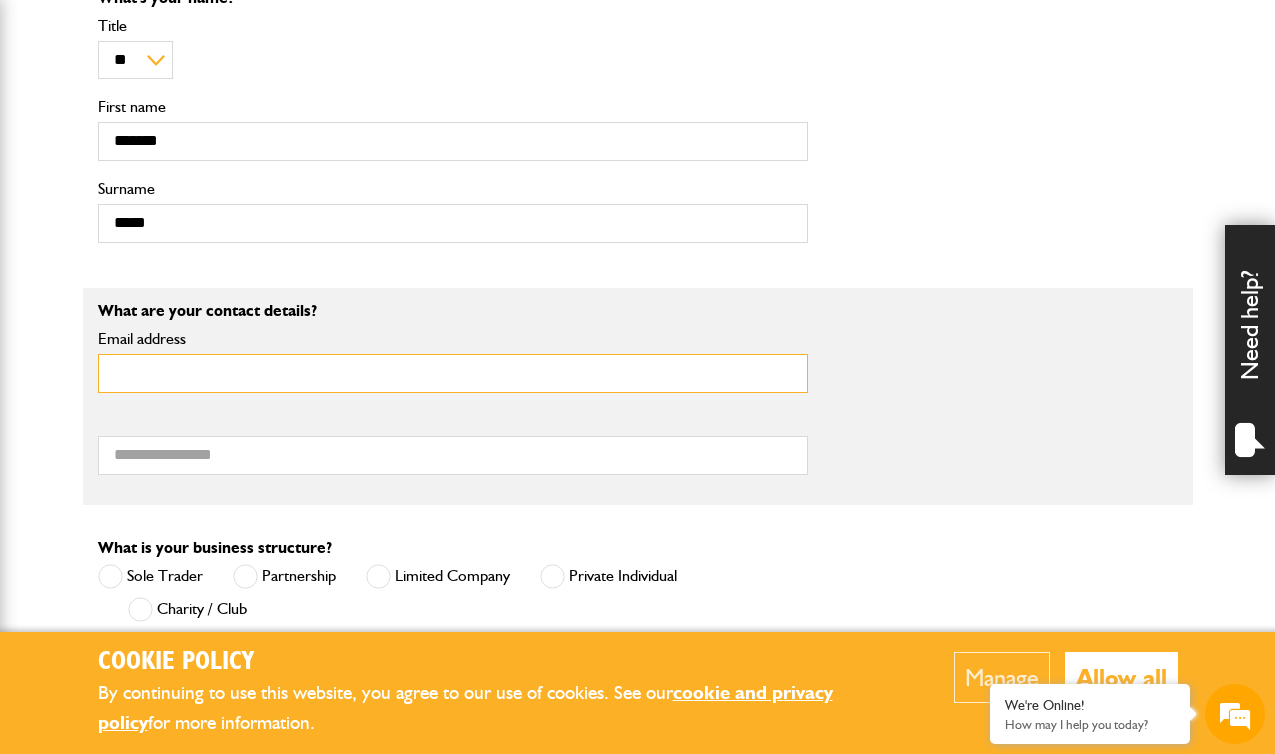 click on "Email address" at bounding box center [453, 373] 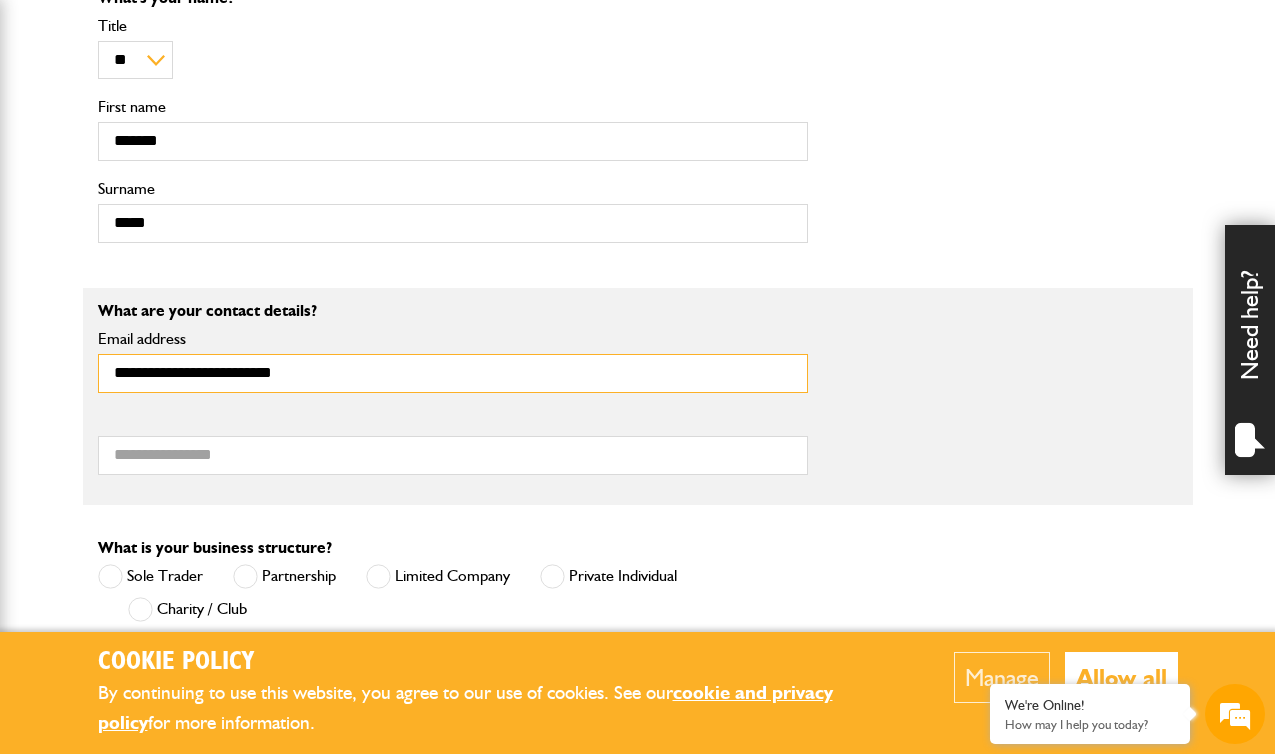 type on "**********" 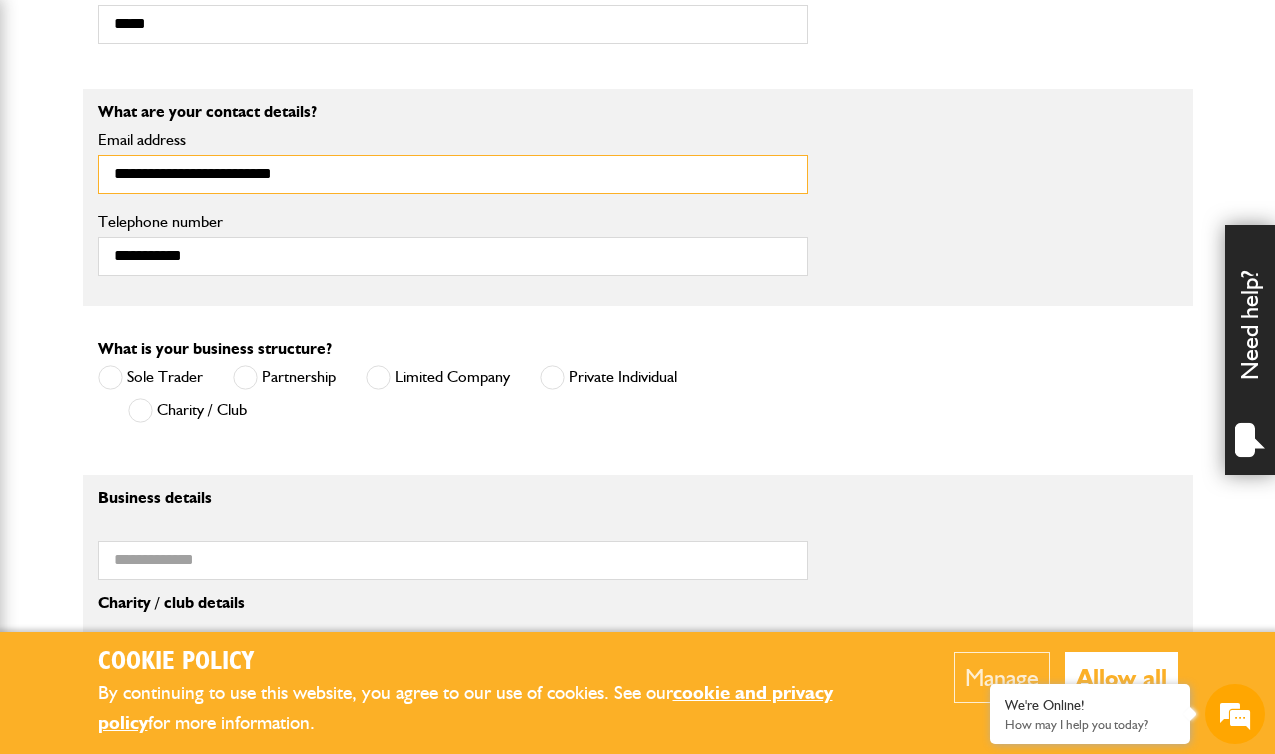 scroll, scrollTop: 1118, scrollLeft: 0, axis: vertical 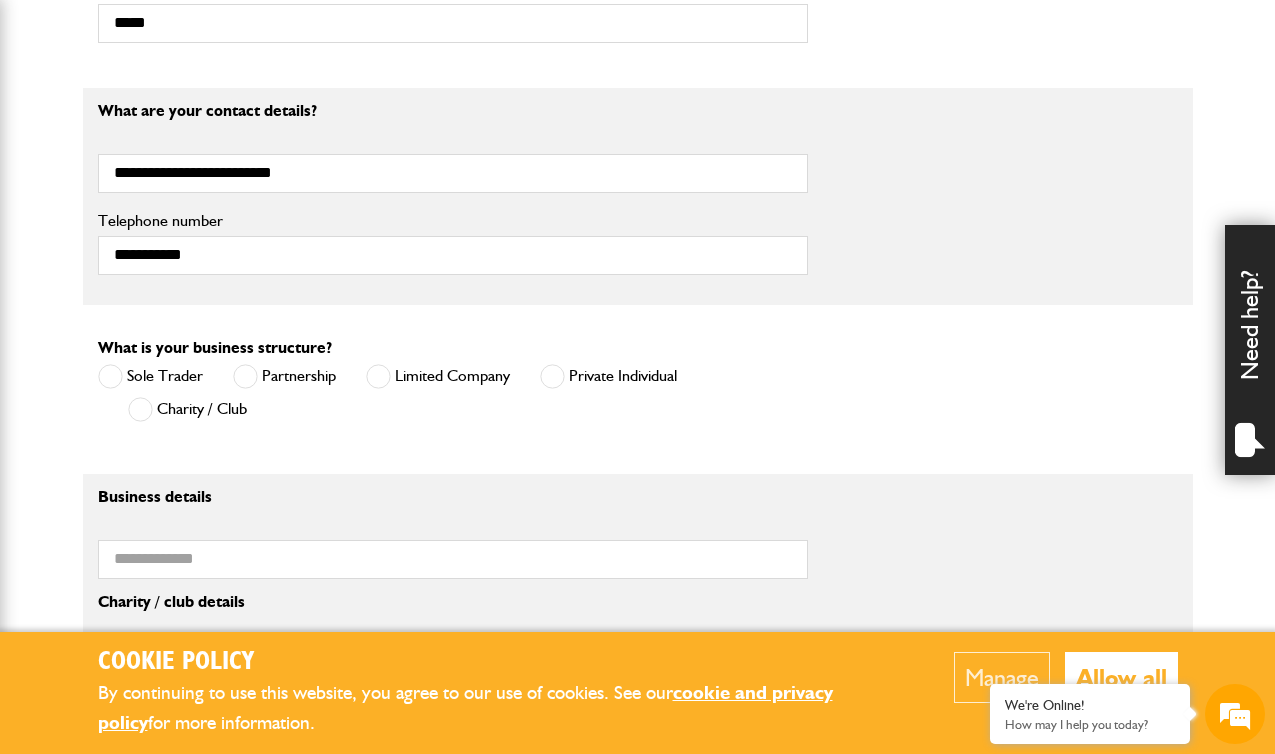 click at bounding box center [552, 376] 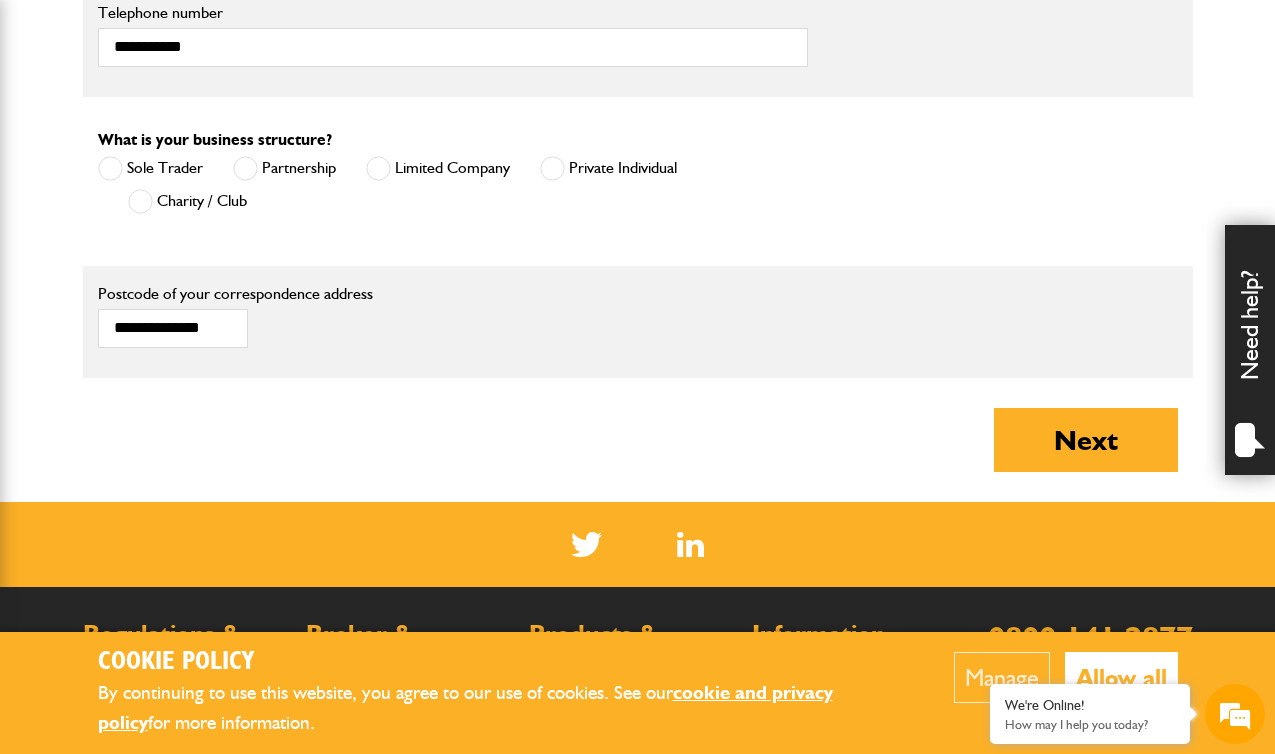 scroll, scrollTop: 1330, scrollLeft: 0, axis: vertical 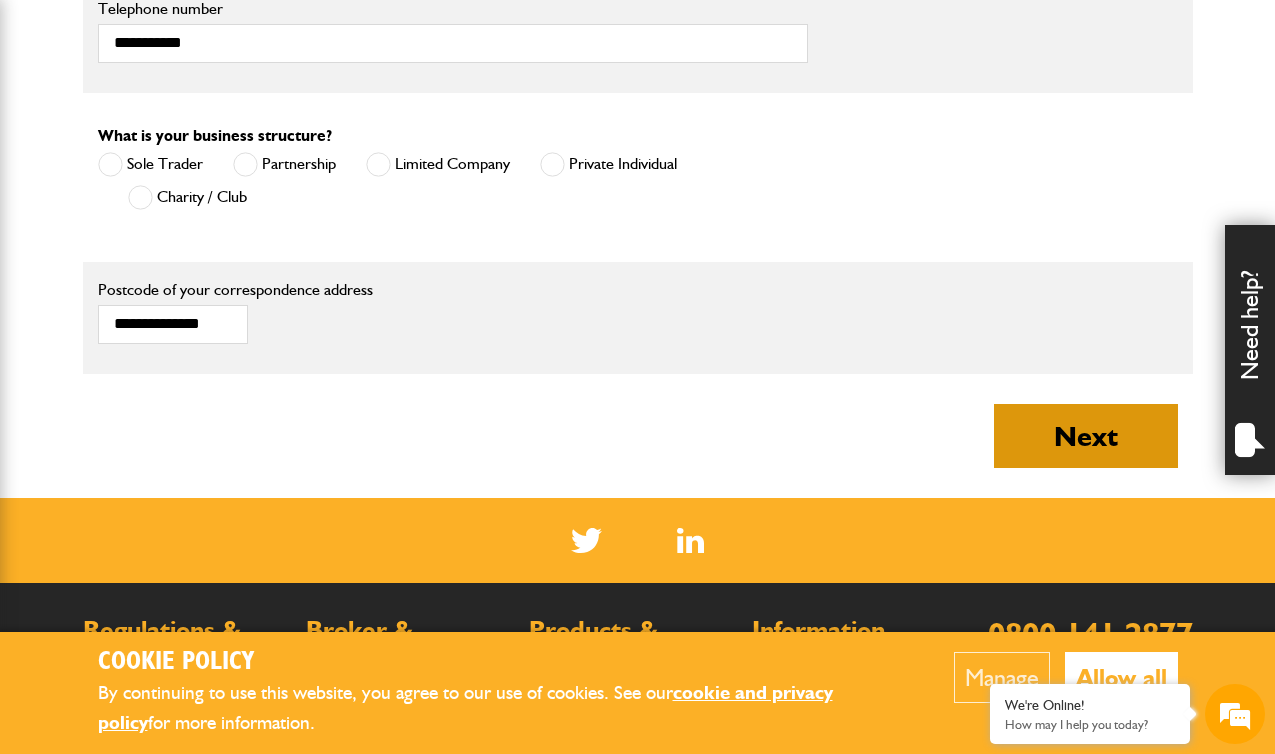 click on "Next" at bounding box center (1086, 436) 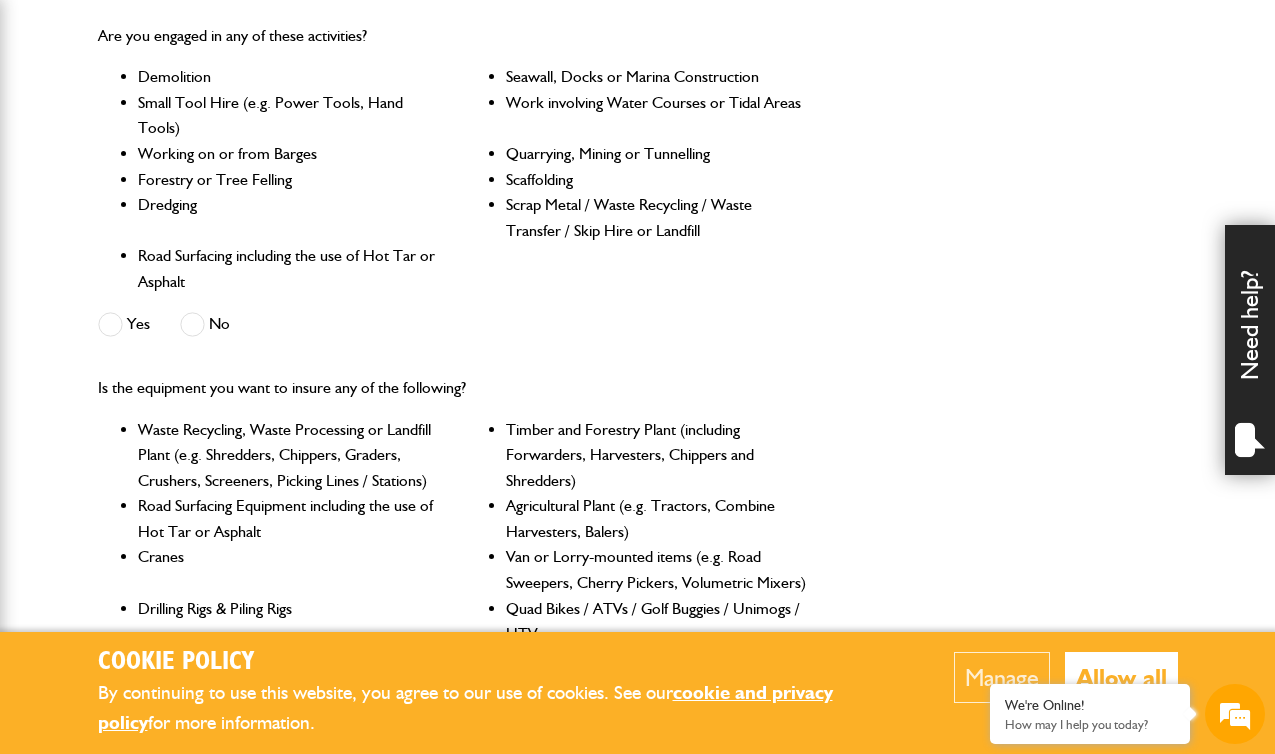 scroll, scrollTop: 614, scrollLeft: 0, axis: vertical 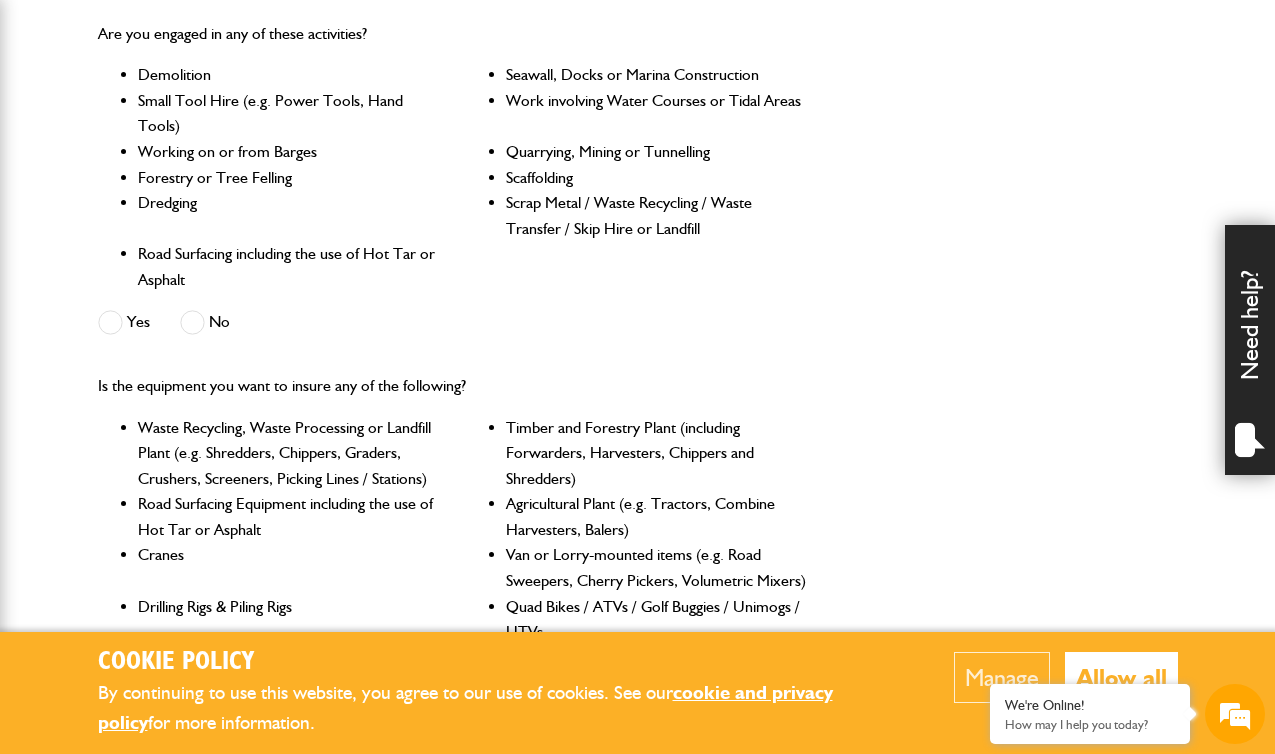 click at bounding box center [192, 322] 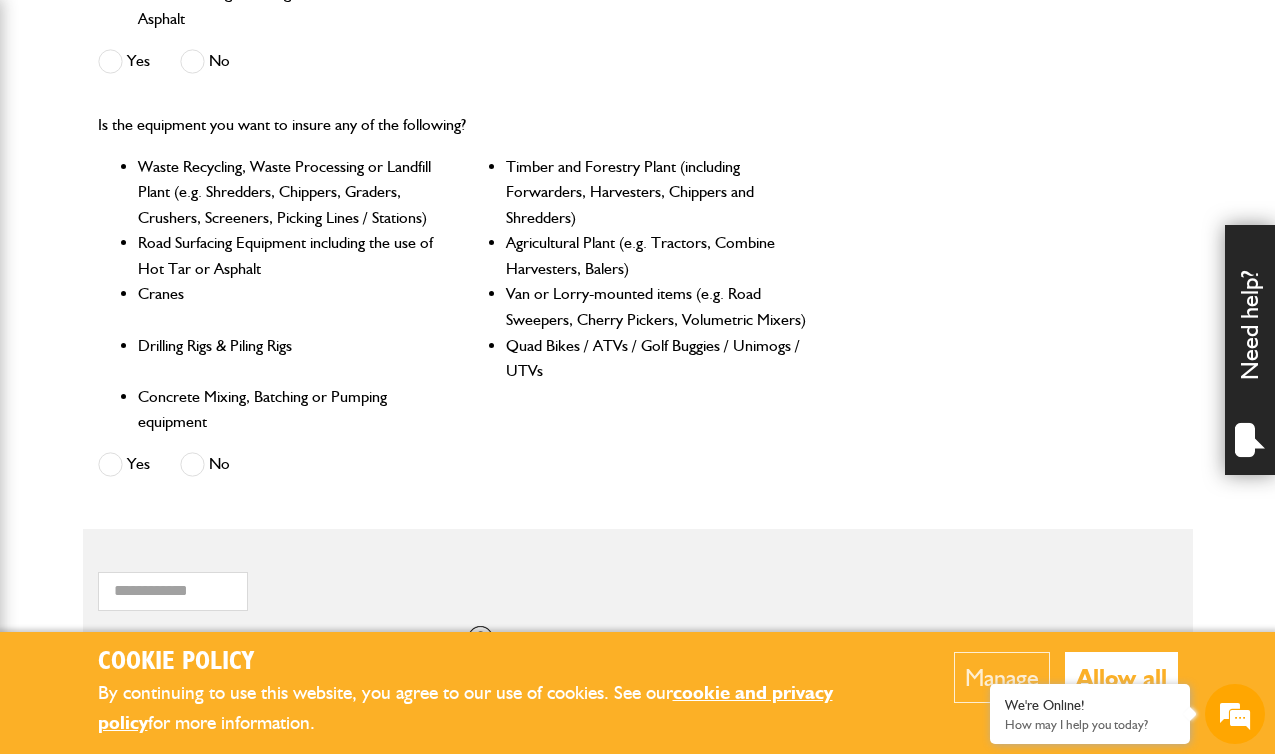 scroll, scrollTop: 904, scrollLeft: 0, axis: vertical 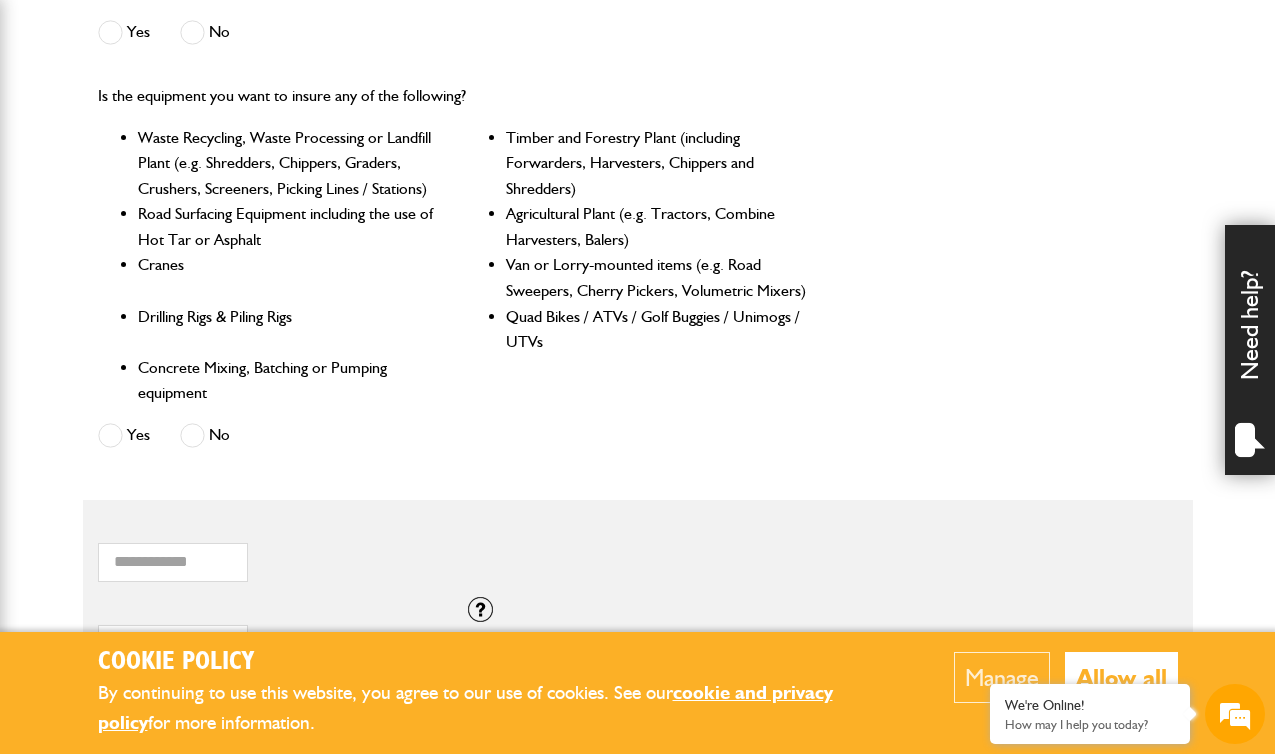 click at bounding box center [192, 435] 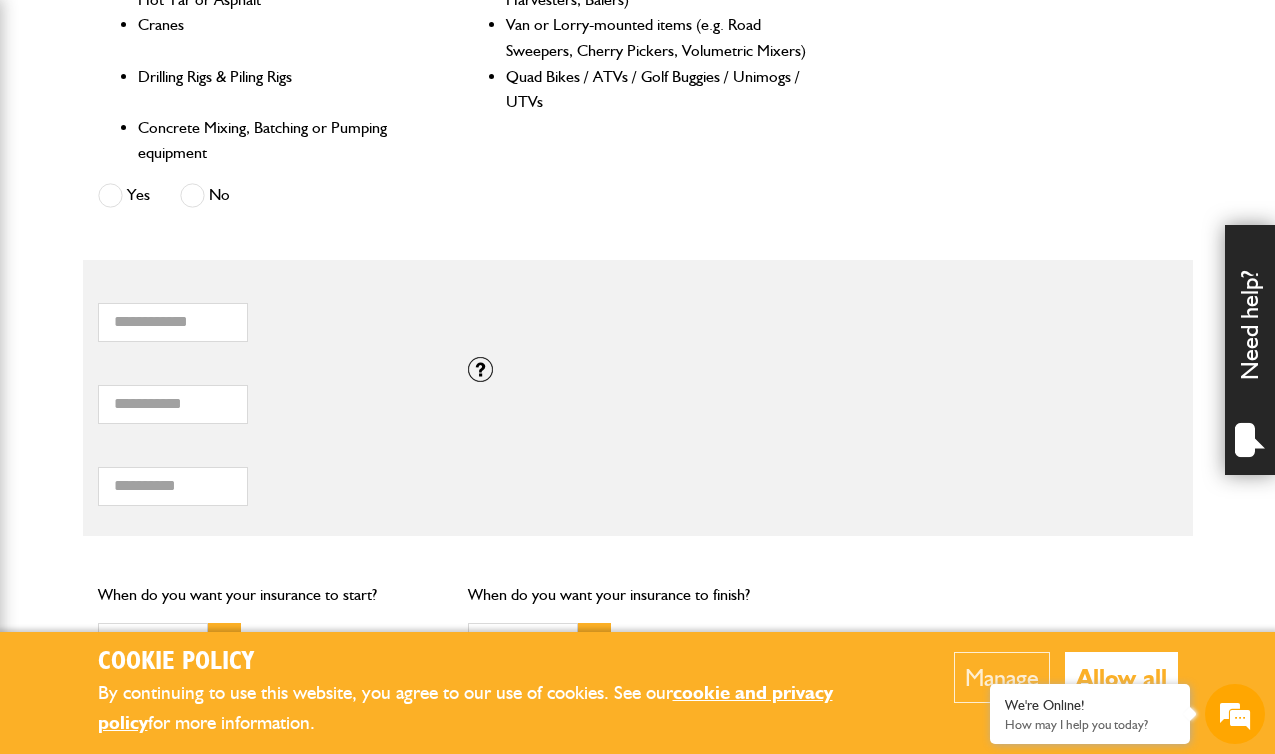 scroll, scrollTop: 1163, scrollLeft: 0, axis: vertical 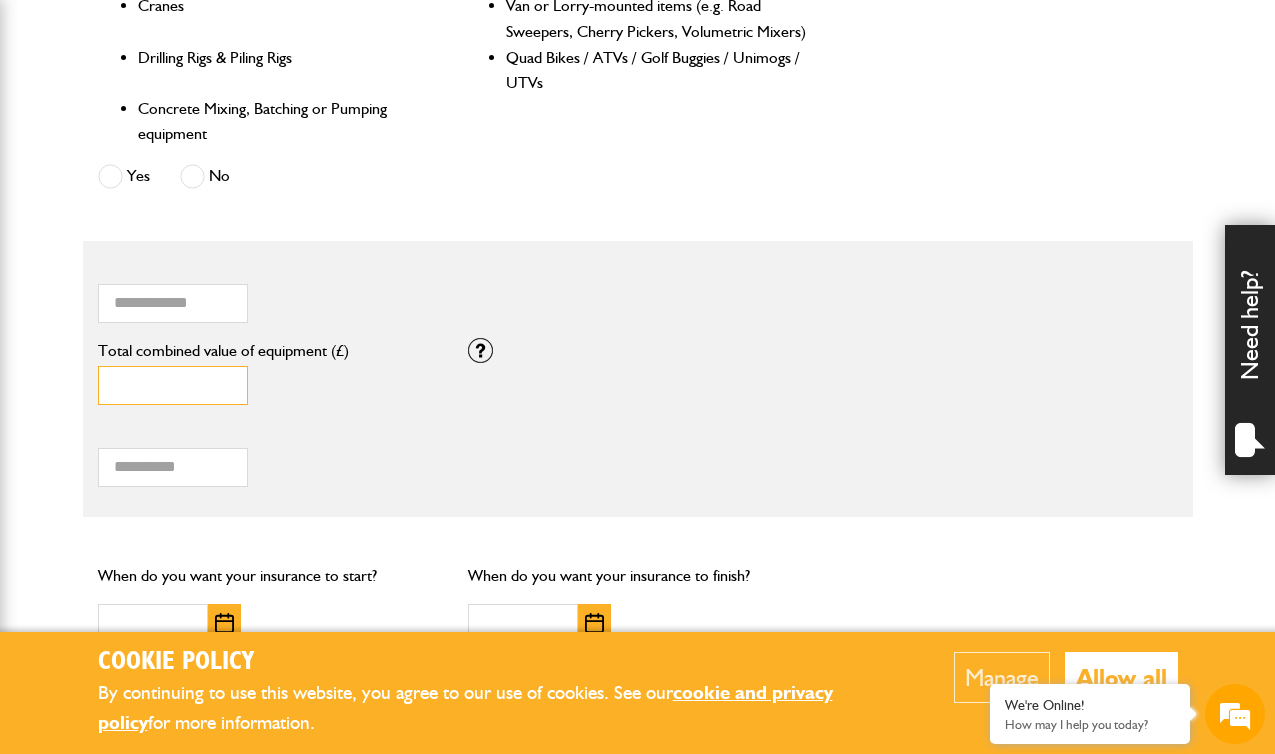 click on "*" at bounding box center (173, 385) 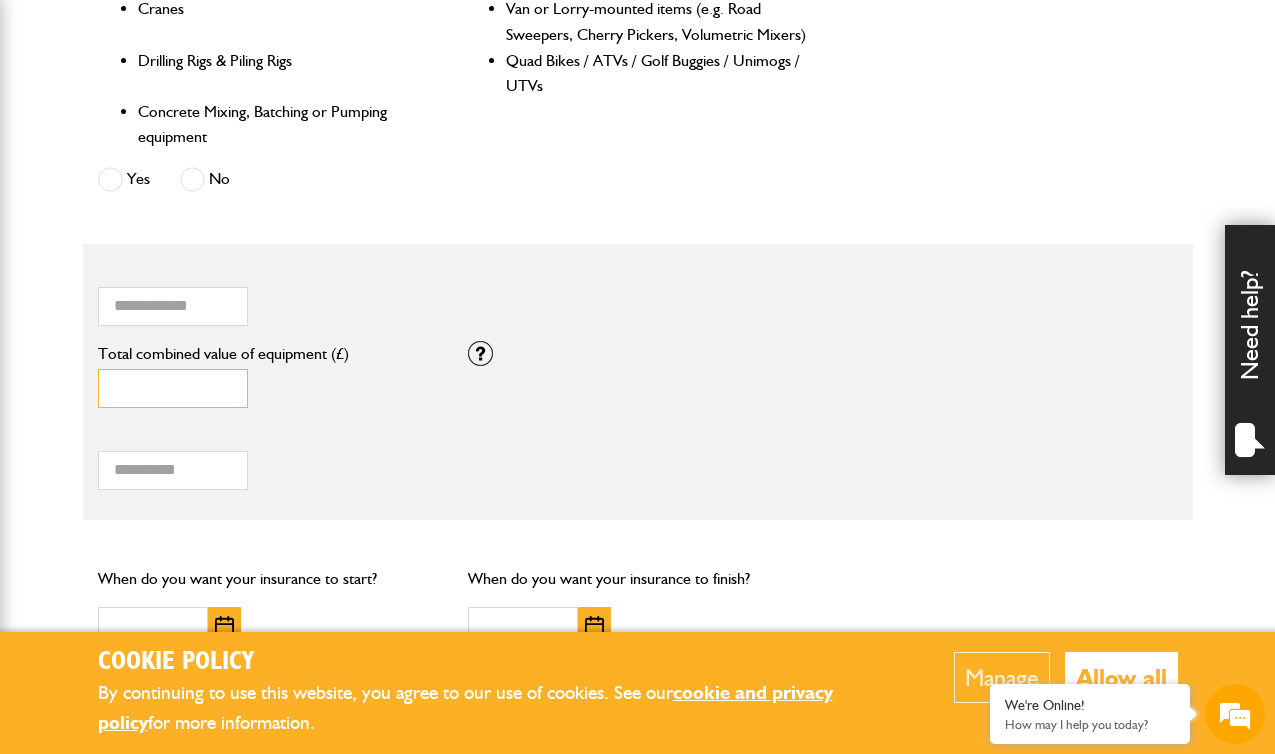 type on "*****" 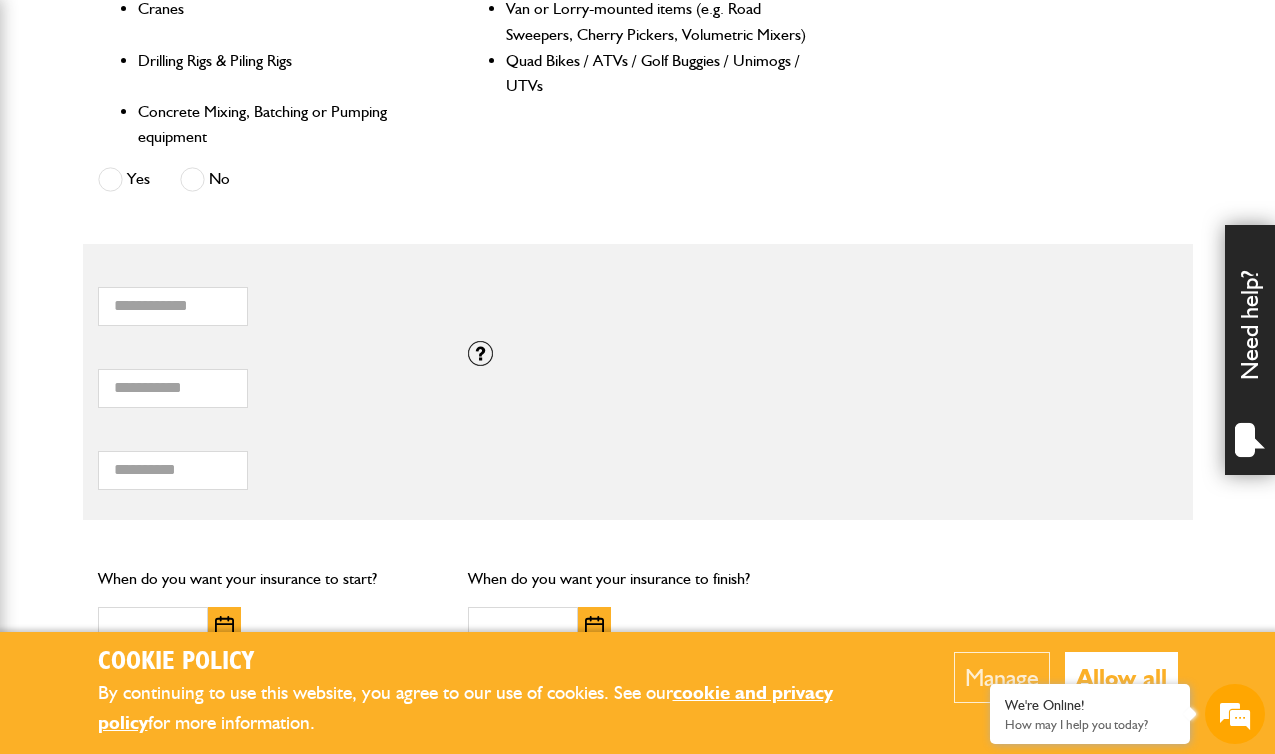 click on "*****
Total combined value of equipment (£)" at bounding box center [268, 377] 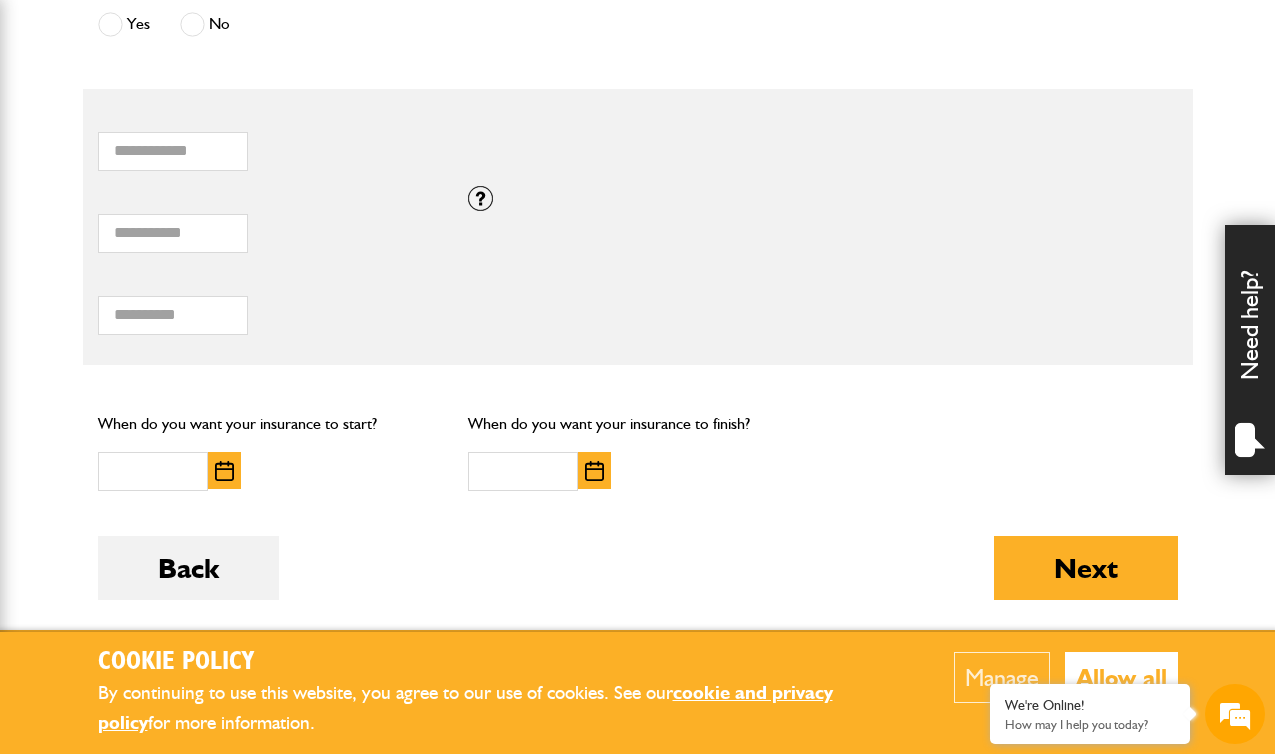 scroll, scrollTop: 1355, scrollLeft: 0, axis: vertical 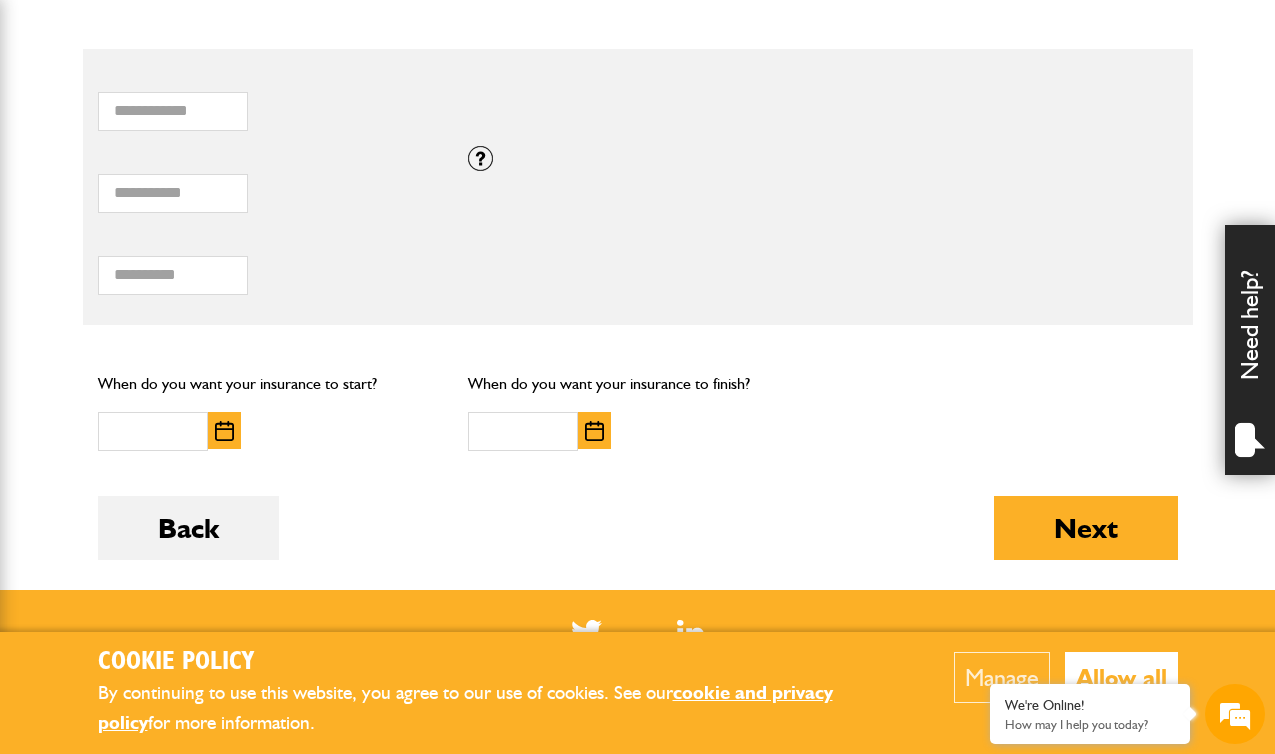 click at bounding box center [224, 431] 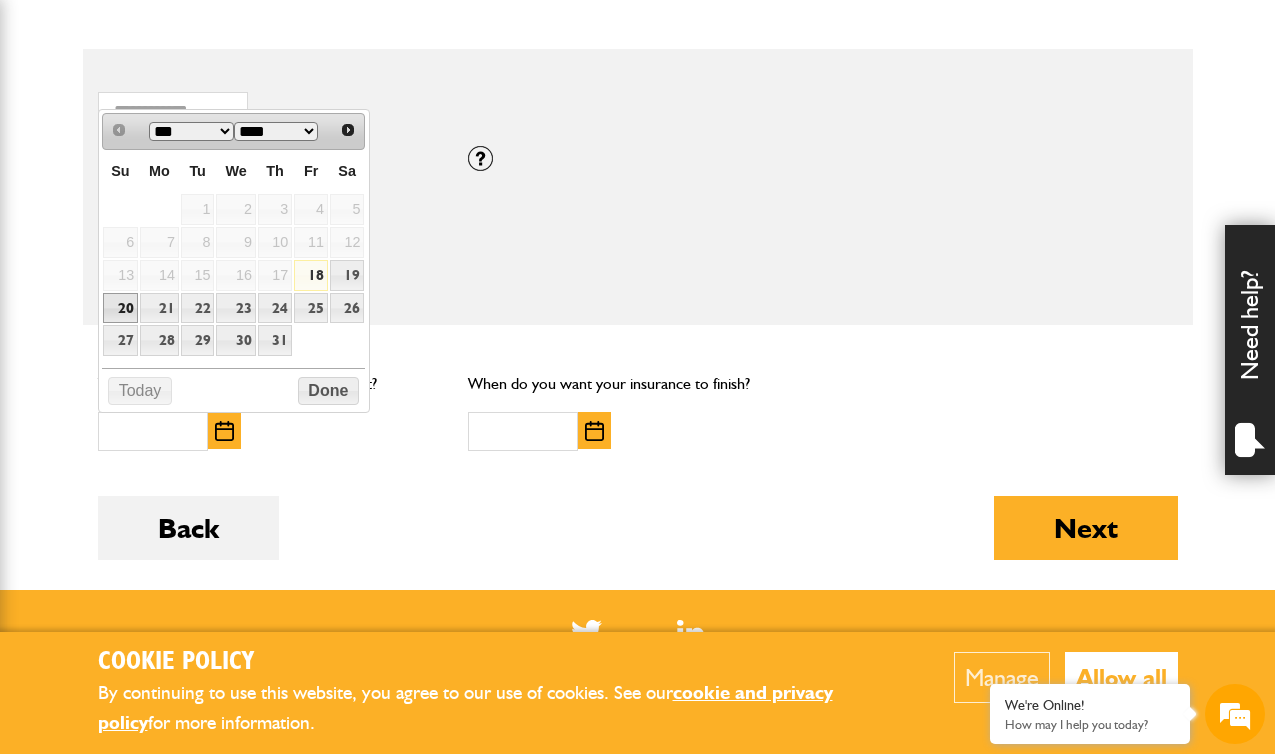 click on "20" at bounding box center (120, 308) 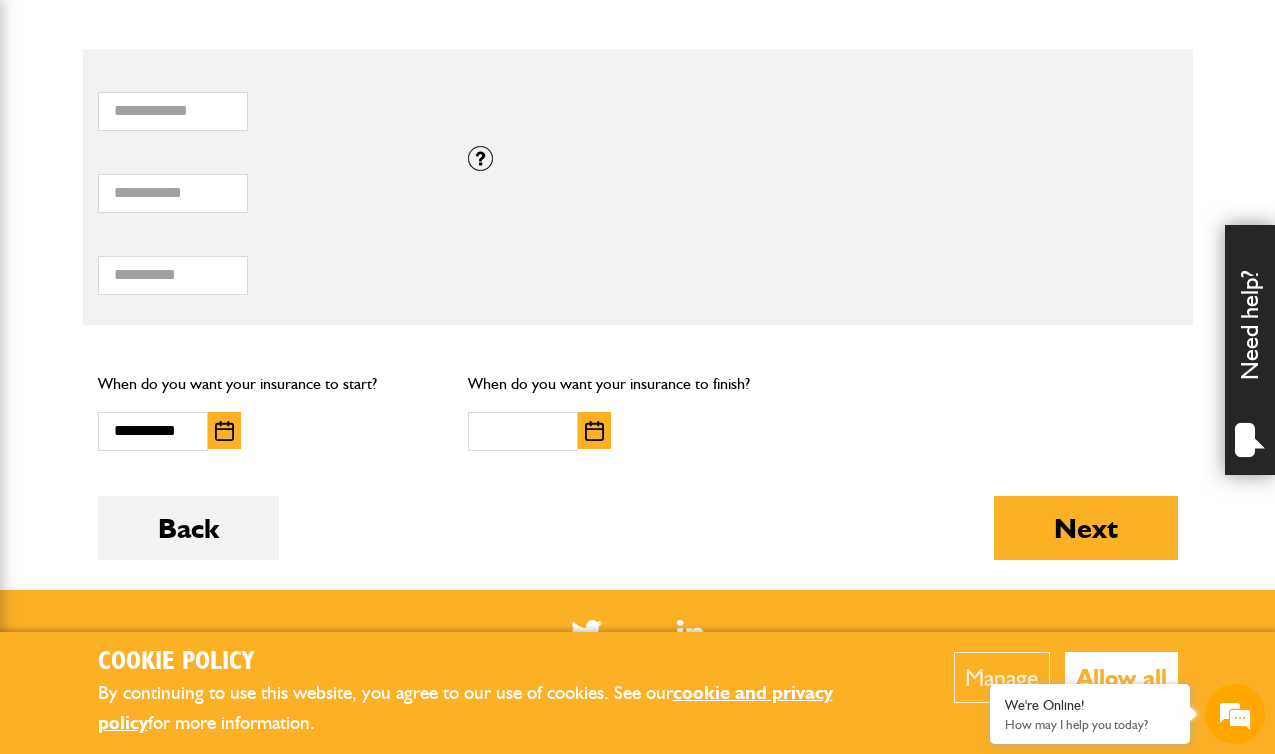 click at bounding box center (594, 430) 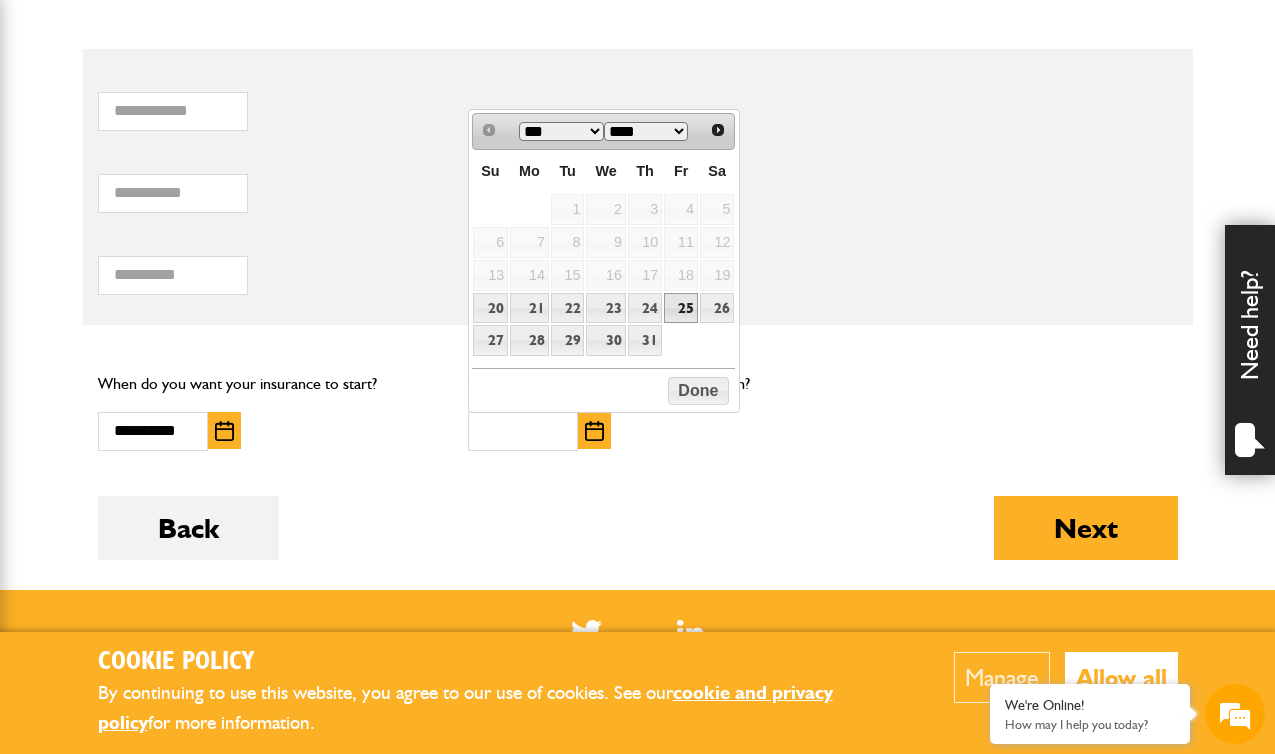 click on "25" at bounding box center [681, 308] 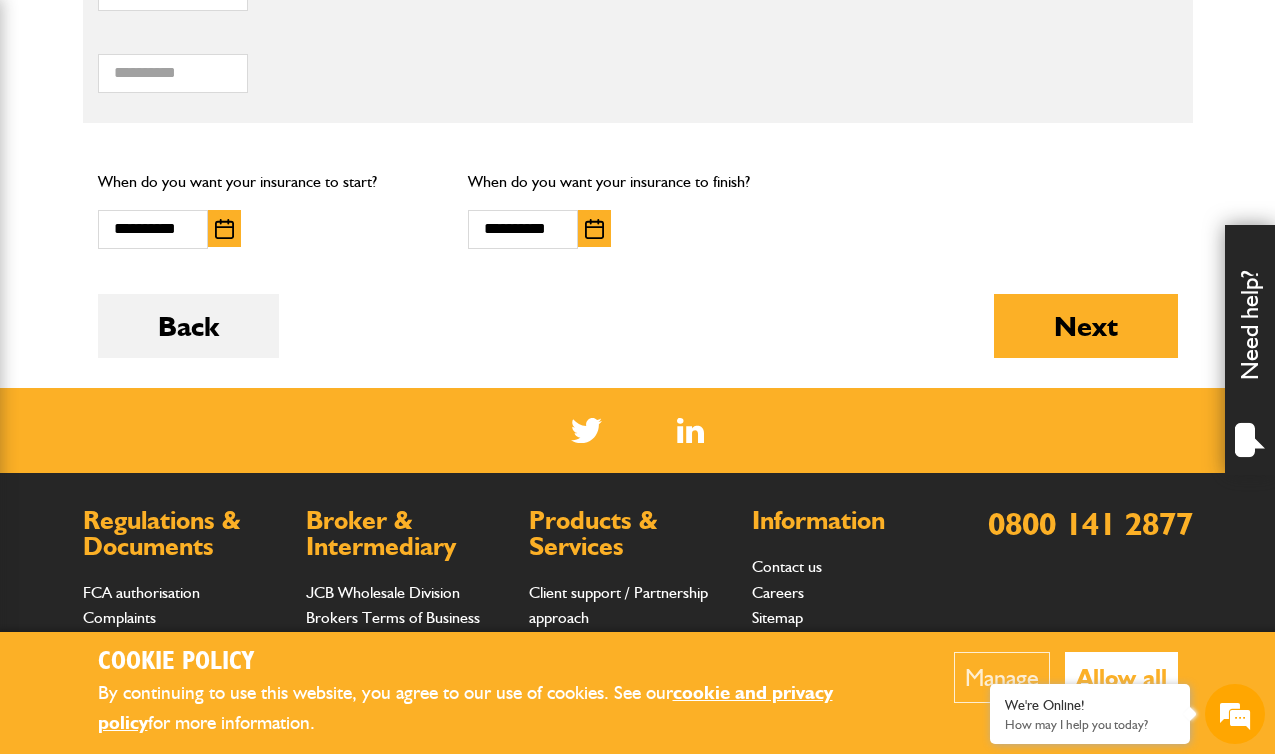scroll, scrollTop: 1560, scrollLeft: 0, axis: vertical 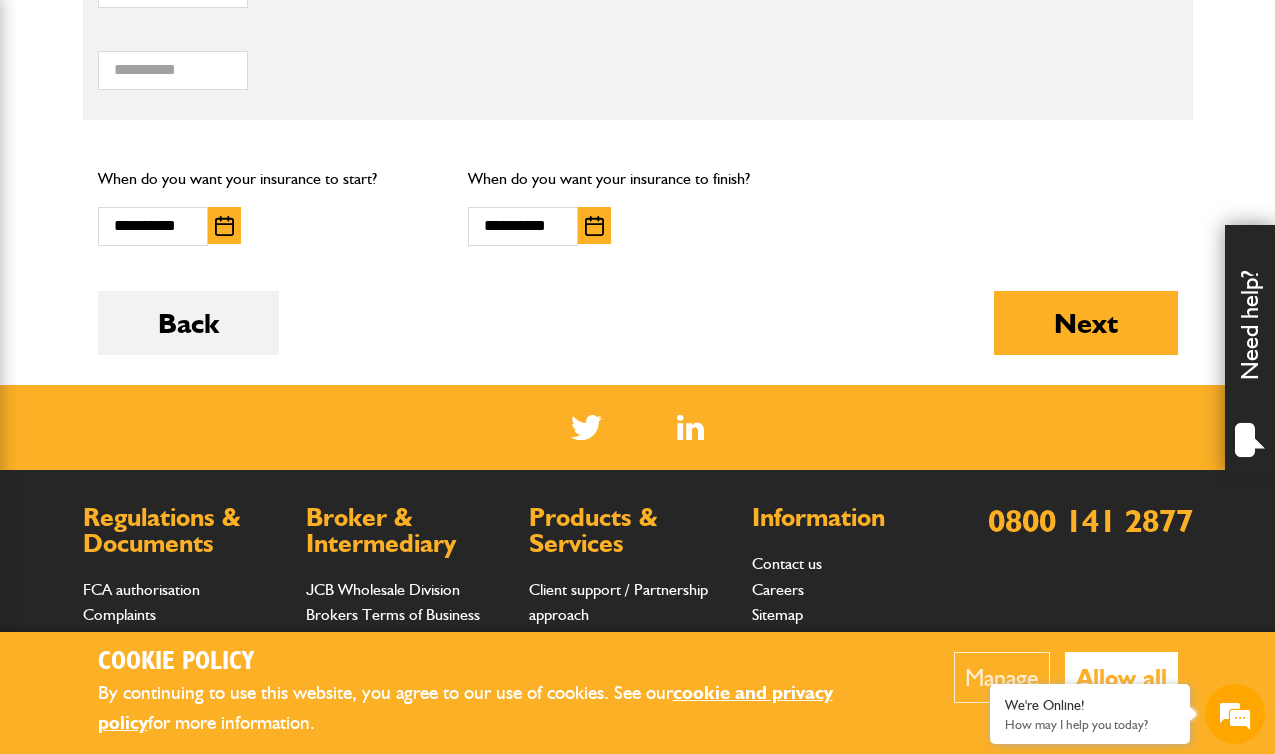 click on "Back
Next" at bounding box center [638, 338] 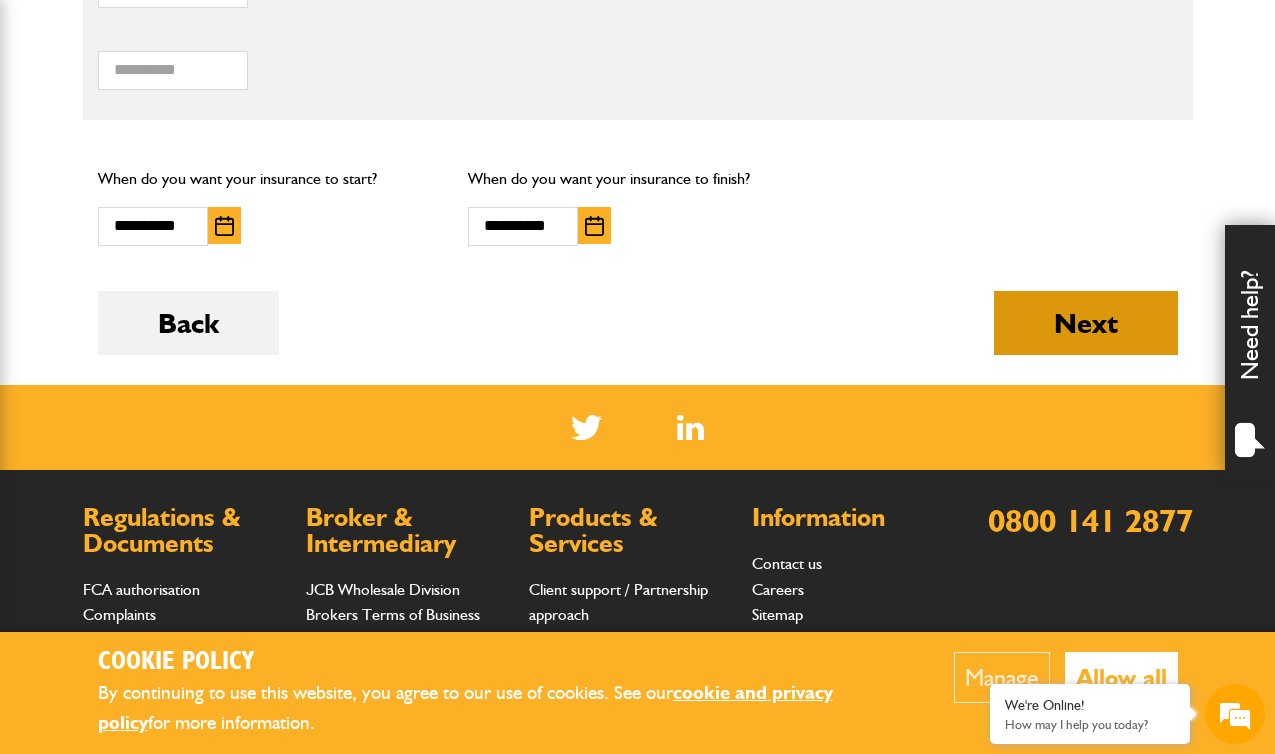 click on "Next" at bounding box center [1086, 323] 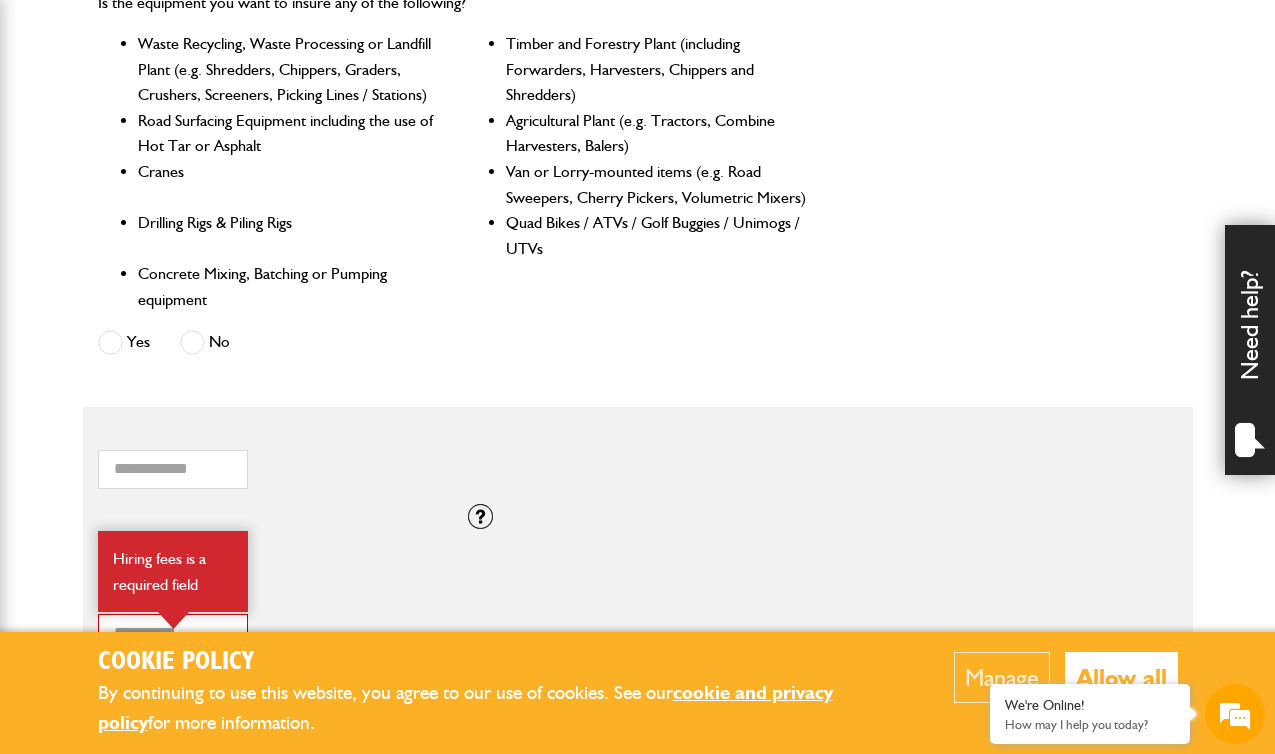 scroll, scrollTop: 1206, scrollLeft: 0, axis: vertical 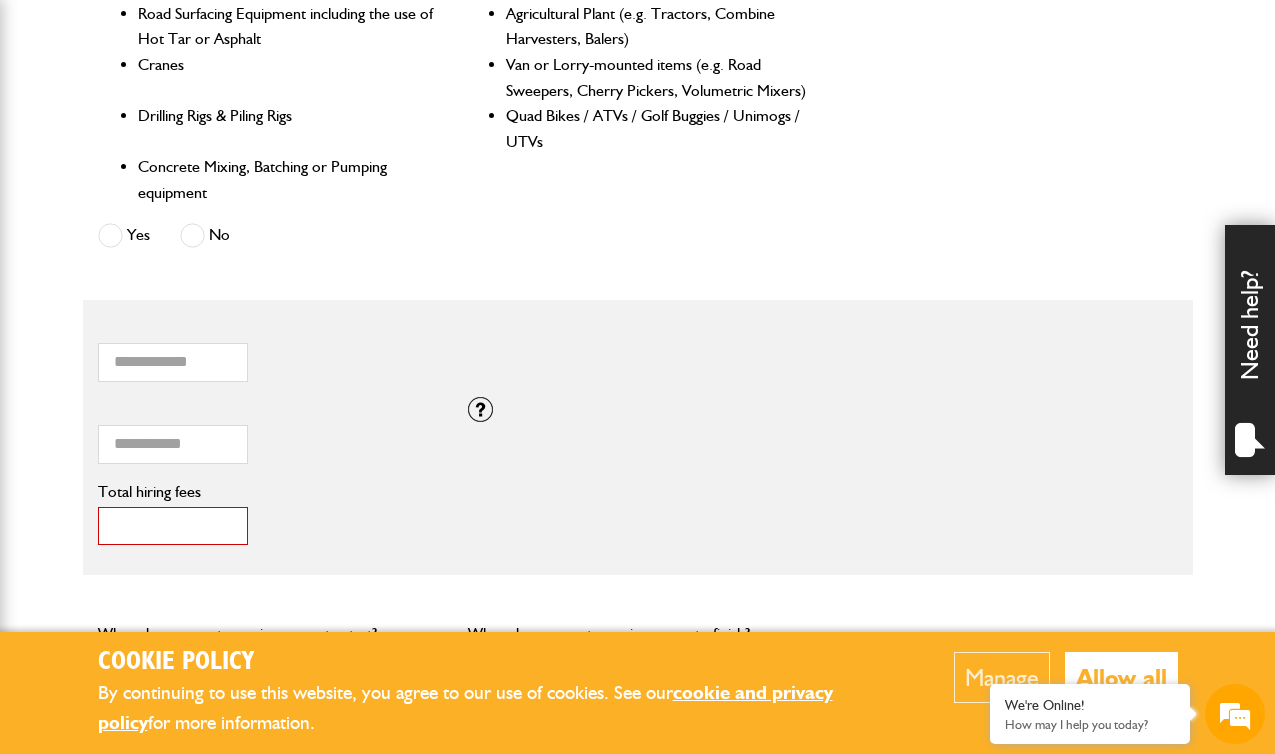 click on "*" at bounding box center (173, 526) 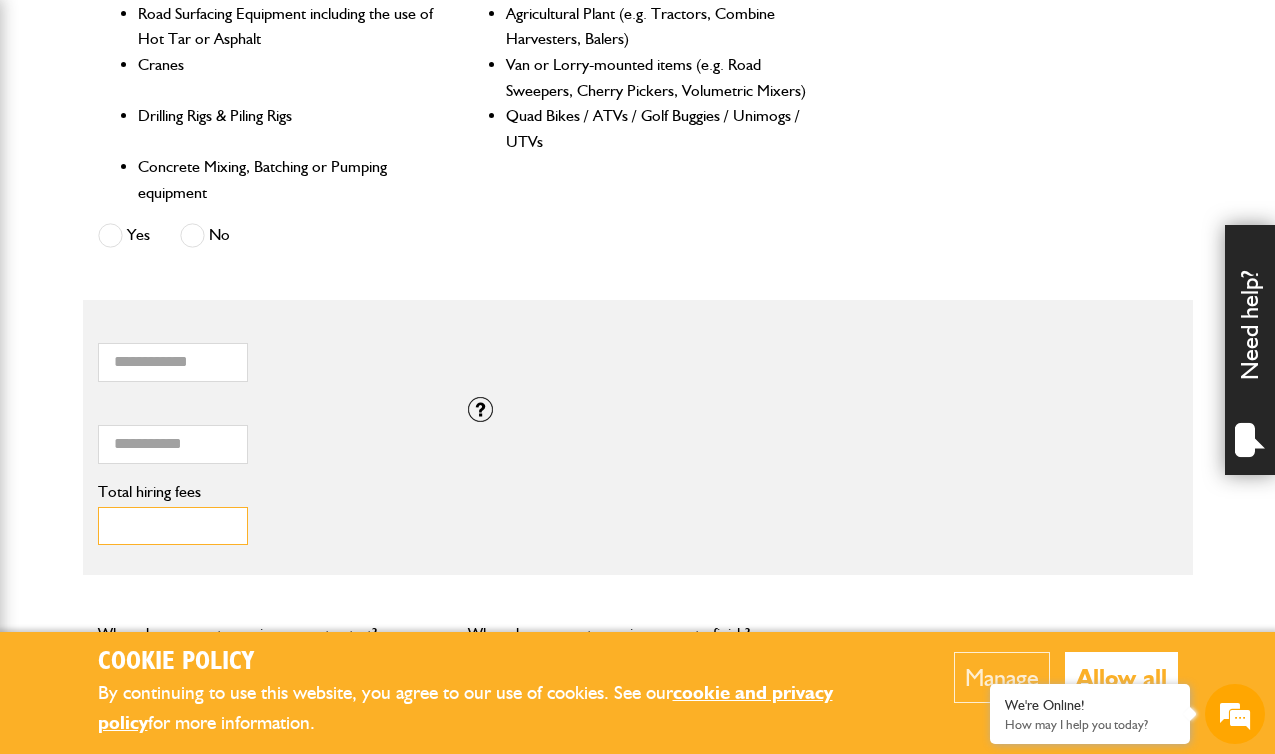 type on "*" 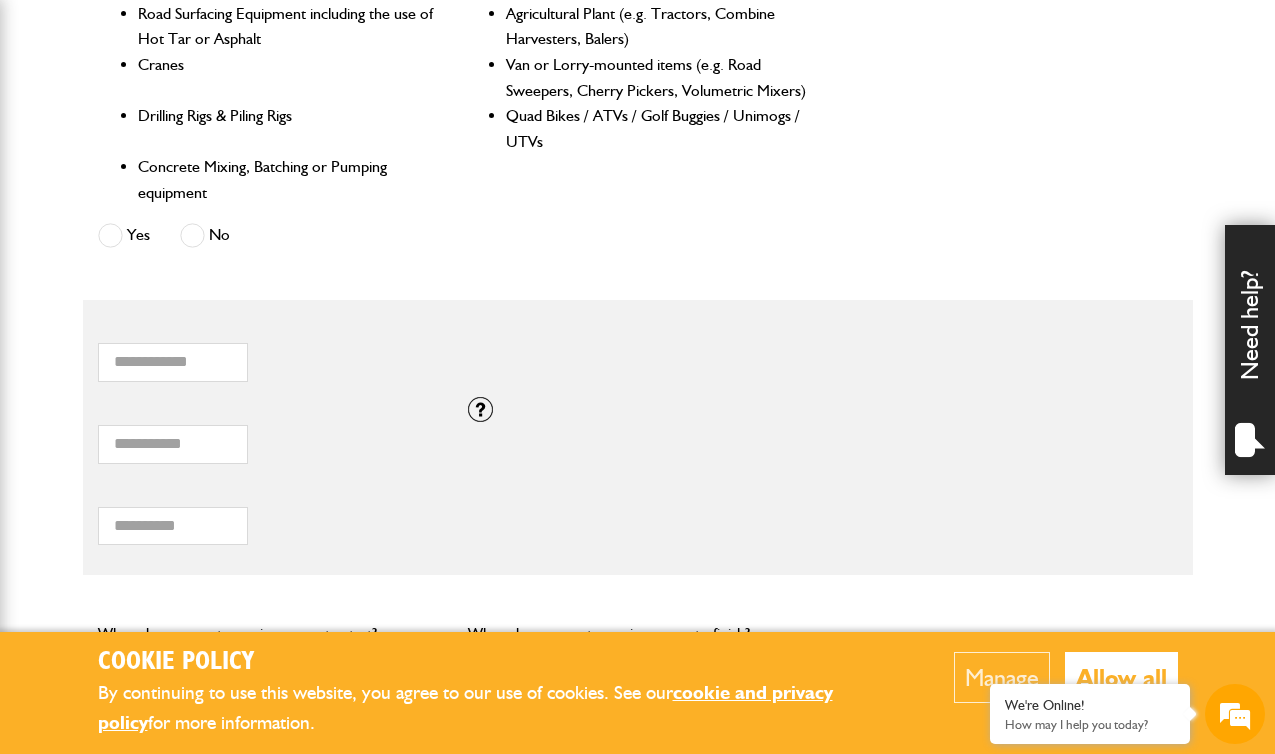 click on "Do you need more than £5,000,000 of liability cover?
Yes
No
Which of these activities are you involved with?
Plant hire only
Groundworks only
Plant hire and groundworks
Please indicate the proportion of time typically spent on ground works and plant hire:
Ground works
100%
0%   Plant hire
Are you engaged in any of these activities?
Demolition
Seawall, Docks or Marina Construction
Small Tool Hire (e.g. Power Tools, Hand Tools)
Work involving Water Courses or Tidal Areas
Working on or from Barges
Quarrying, Mining or Tunnelling
Forestry or Tree Felling
Scaffolding
Dredging
Scrap Metal / Waste Recycling / Waste Transfer / Skip Hire or Landfill
Road Surfacing including the use of Hot Tar or Asphalt
Yes
No
Is the equipment you want to insure any of the following?
Timber and Forestry Plant (including Forwarders, Harvesters, Chippers and Shredders)
Cranes" at bounding box center [638, 177] 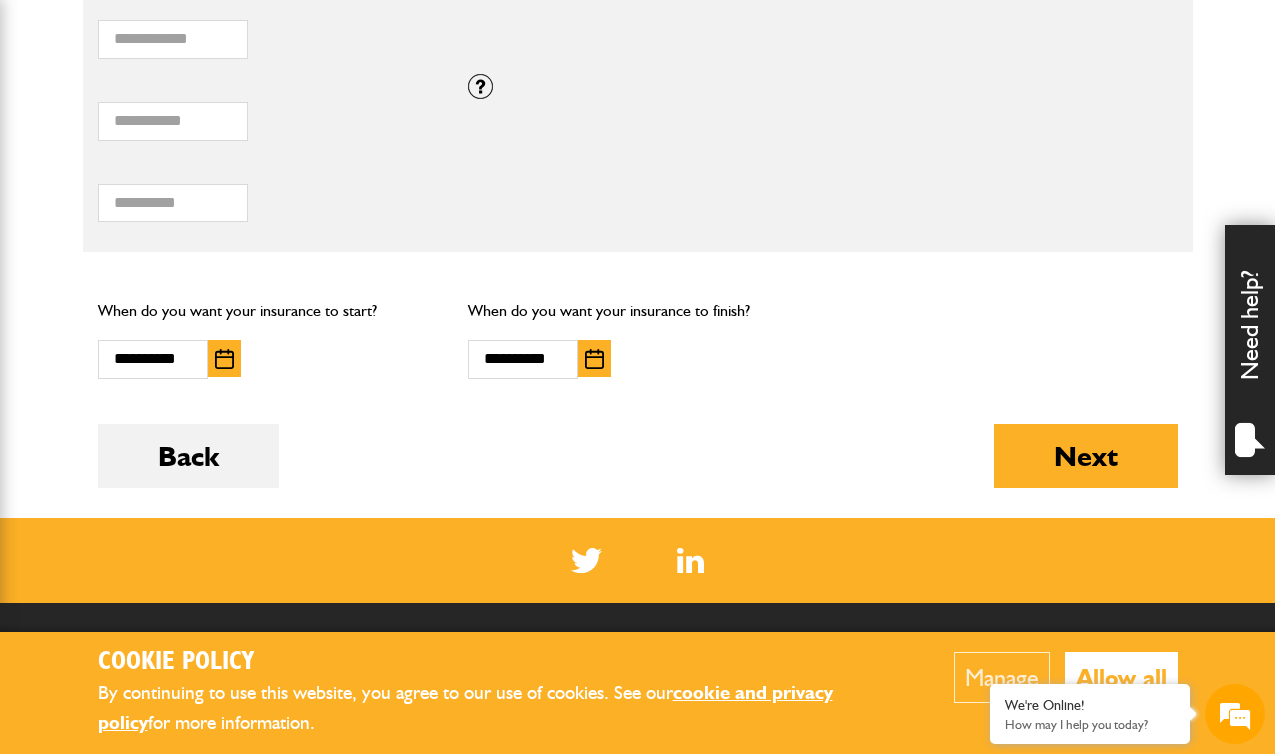 scroll, scrollTop: 1531, scrollLeft: 0, axis: vertical 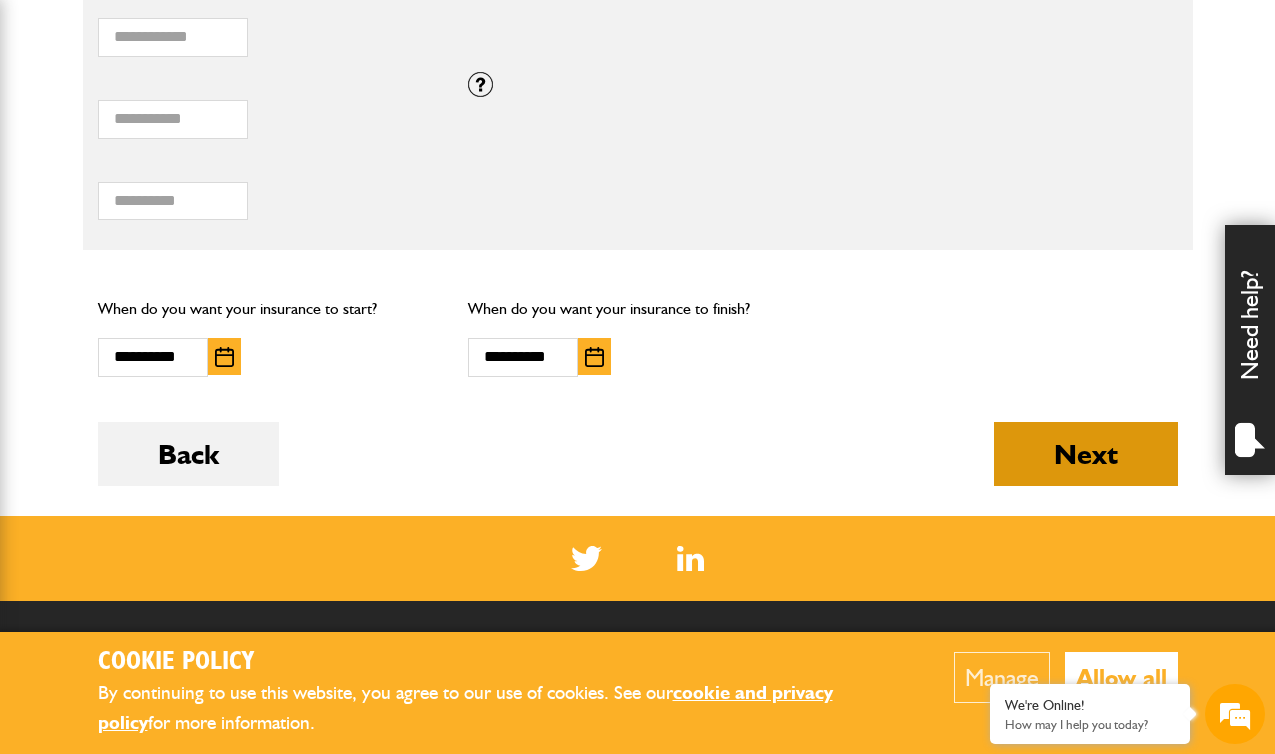 click on "Next" at bounding box center [1086, 454] 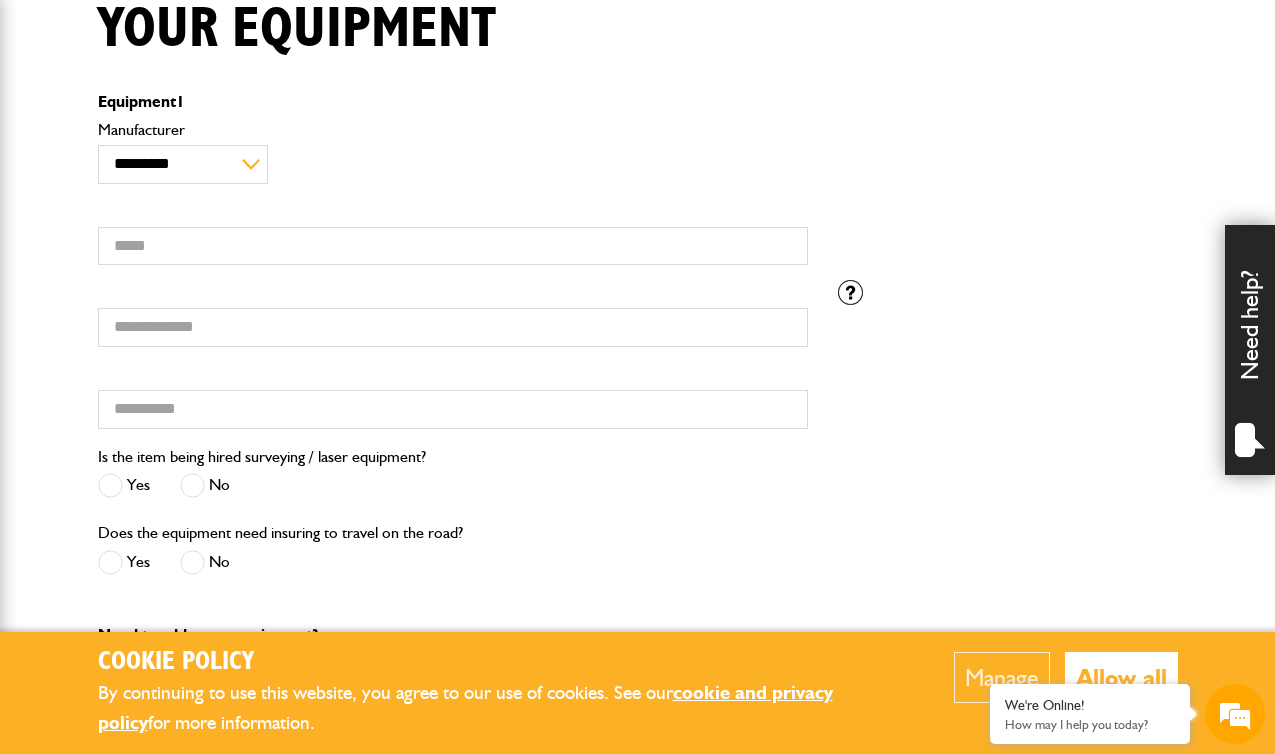 scroll, scrollTop: 530, scrollLeft: 0, axis: vertical 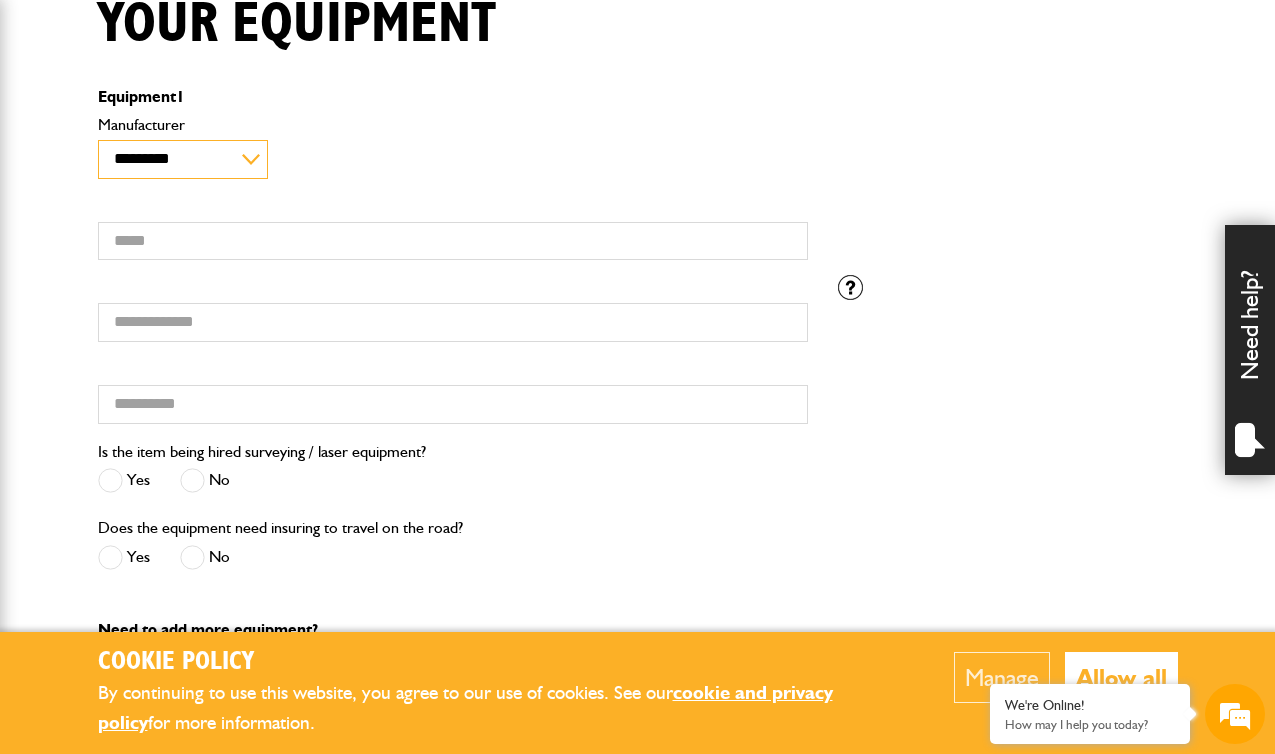 click on "**********" at bounding box center (183, 159) 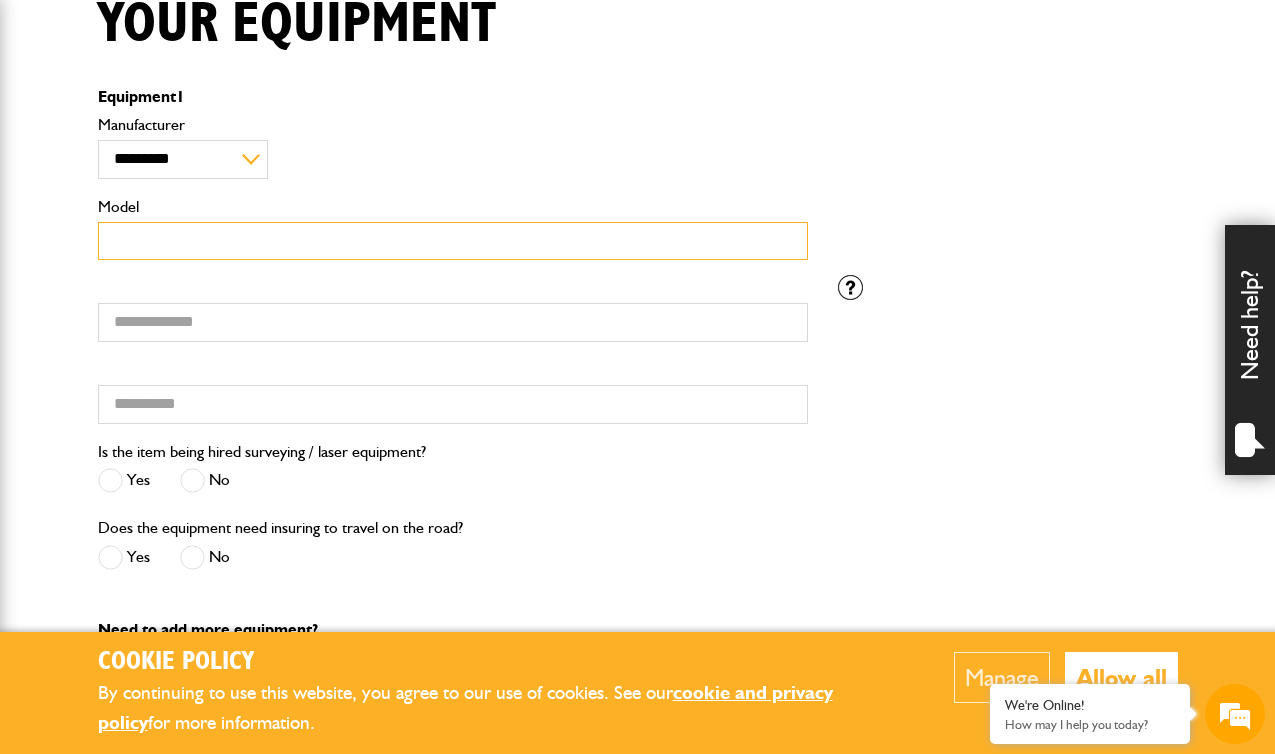 click on "Model" at bounding box center [453, 241] 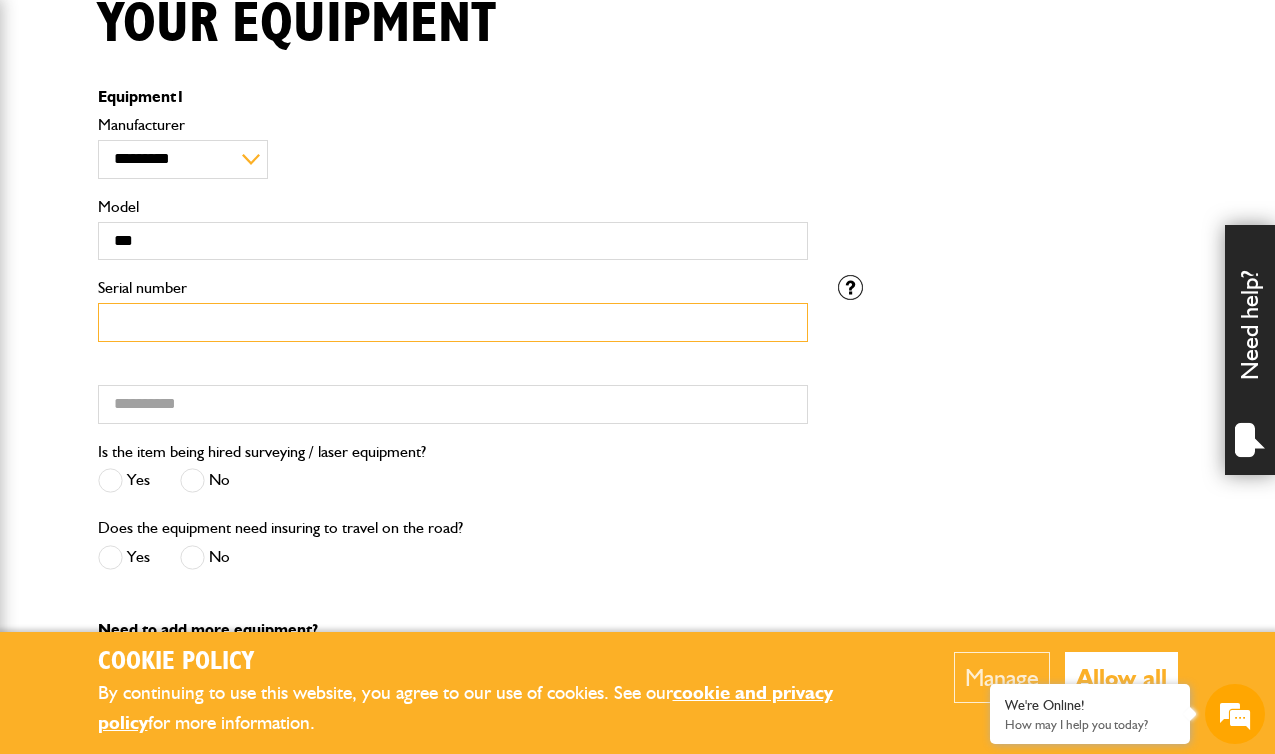 click on "Serial number" at bounding box center [453, 322] 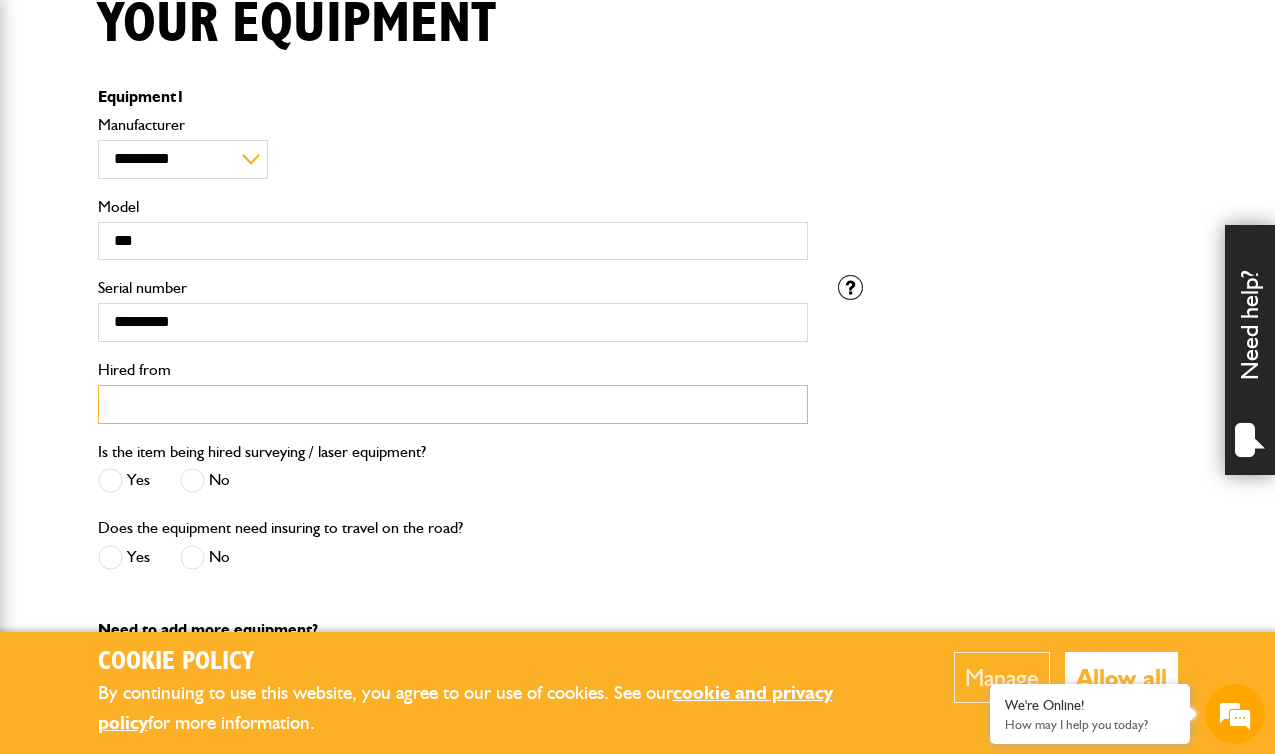 click on "Hired from" at bounding box center [453, 404] 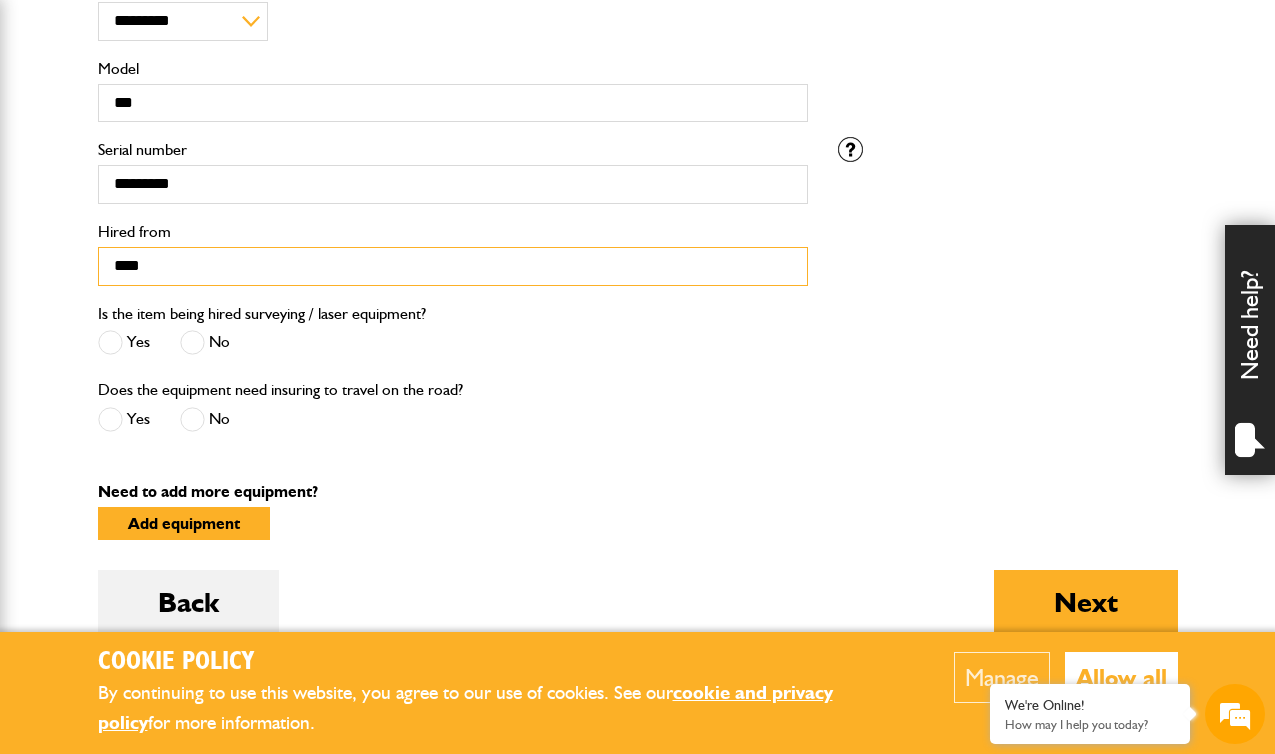 scroll, scrollTop: 691, scrollLeft: 0, axis: vertical 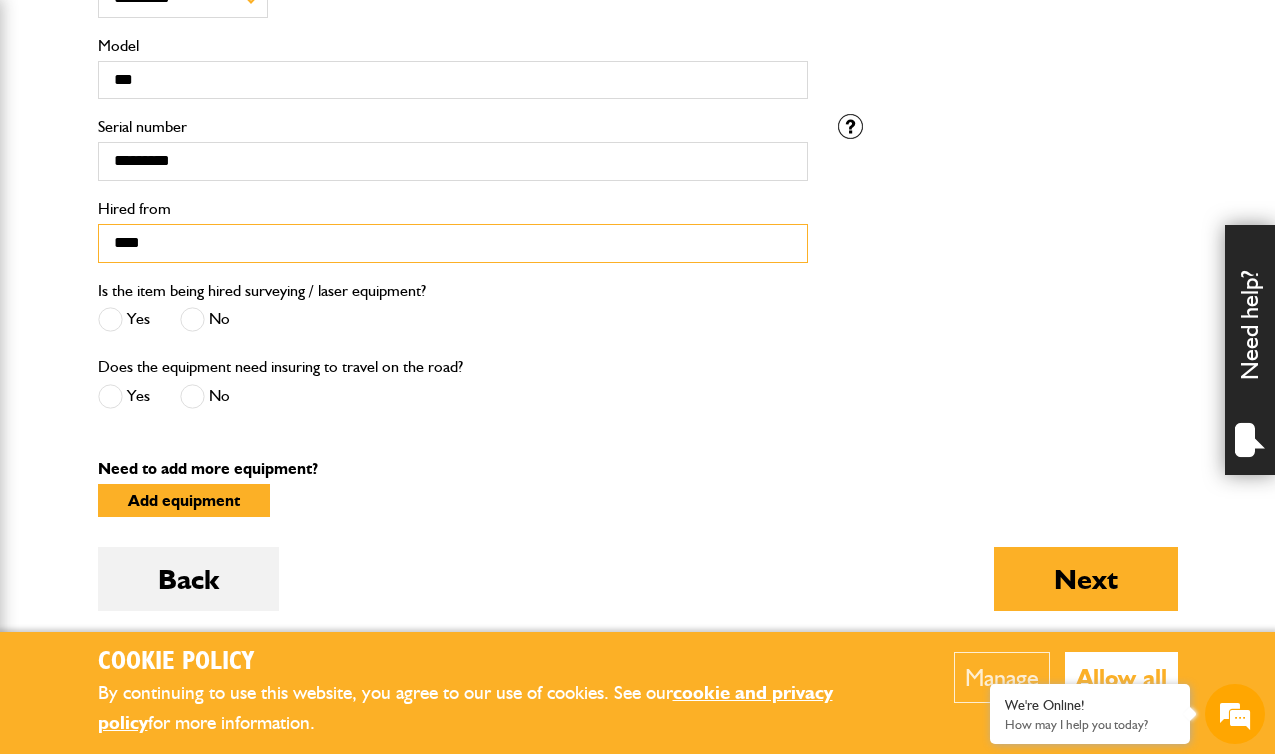 type on "****" 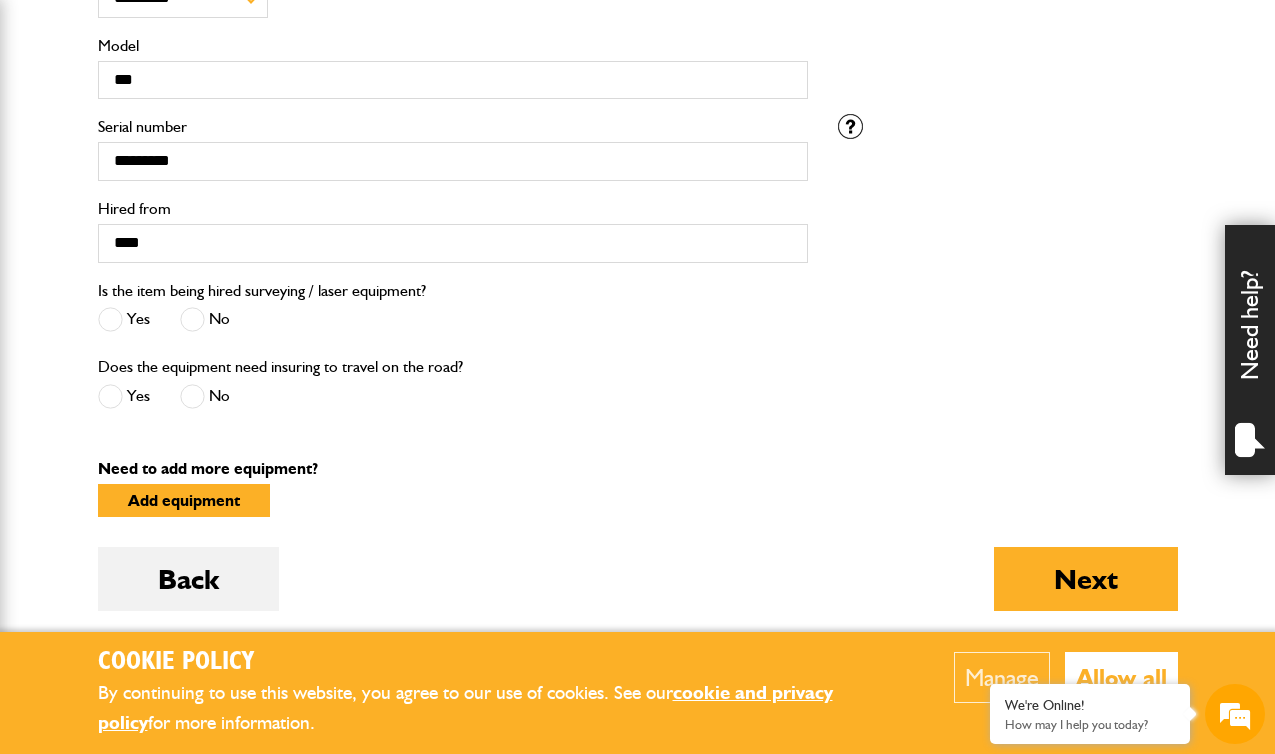 click at bounding box center (192, 319) 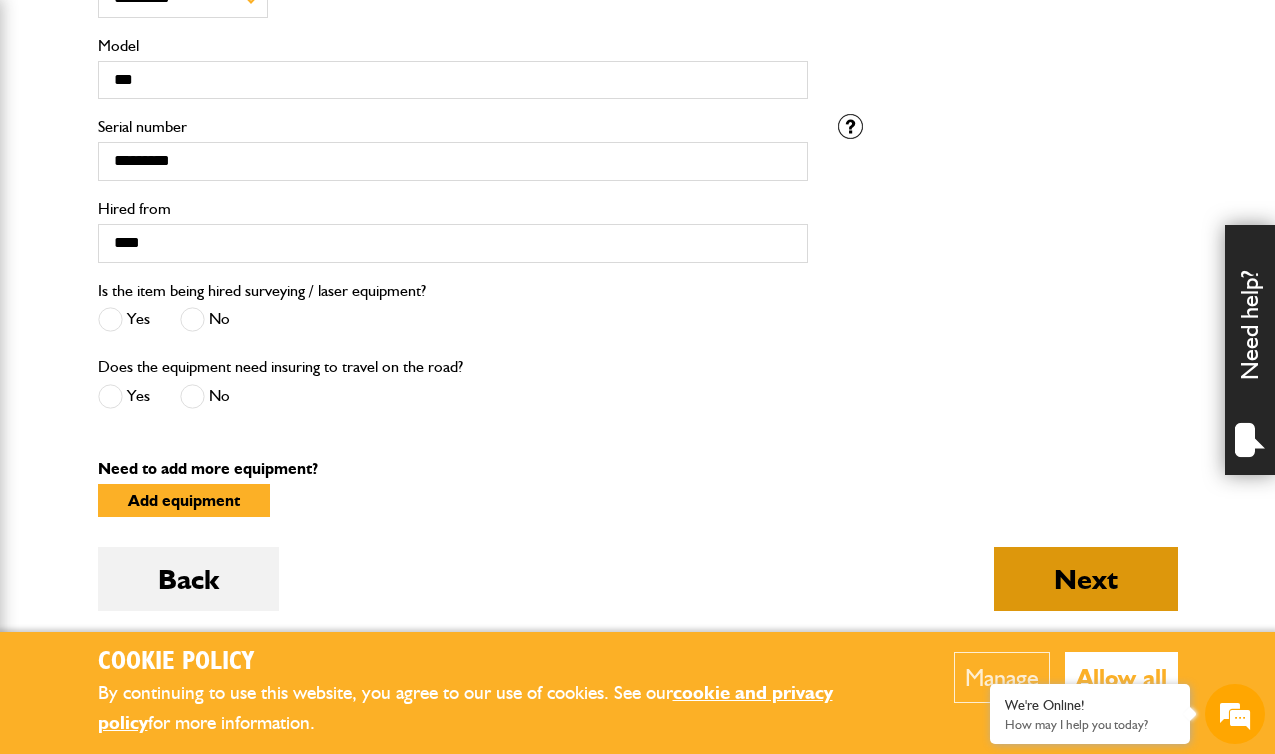 click on "Next" at bounding box center [1086, 579] 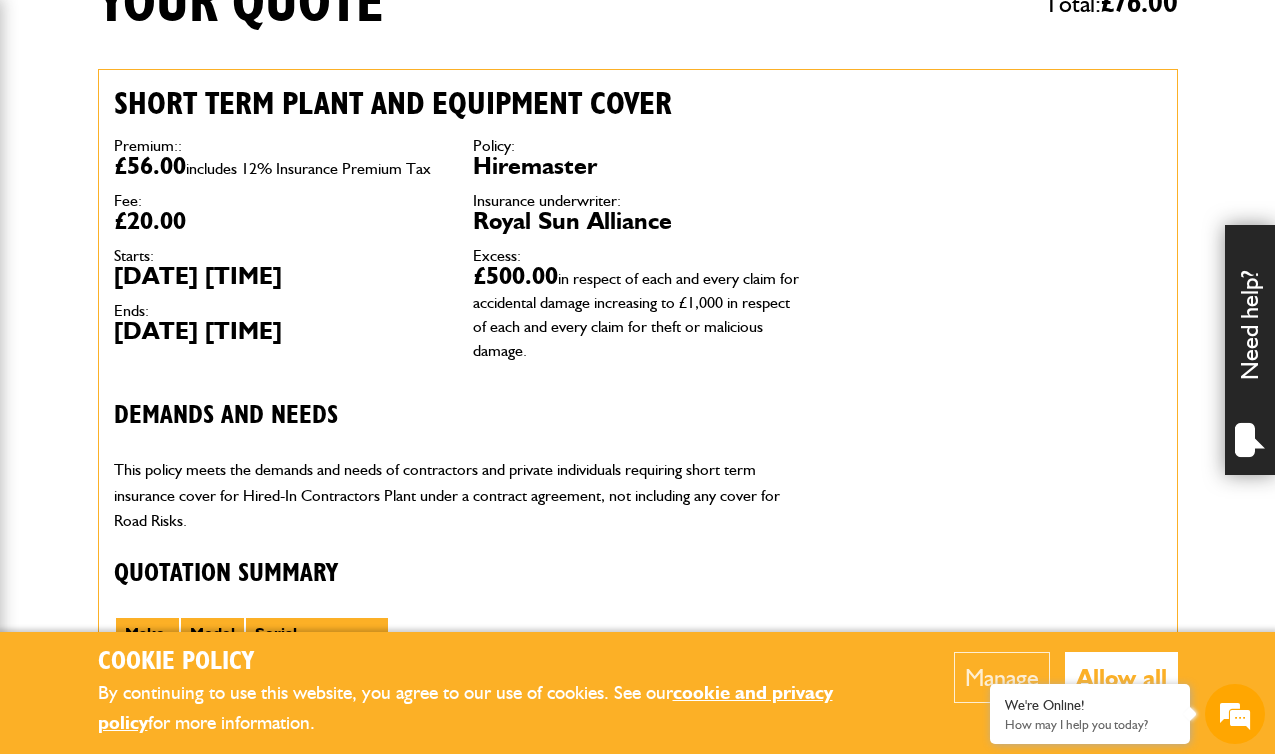scroll, scrollTop: 573, scrollLeft: 0, axis: vertical 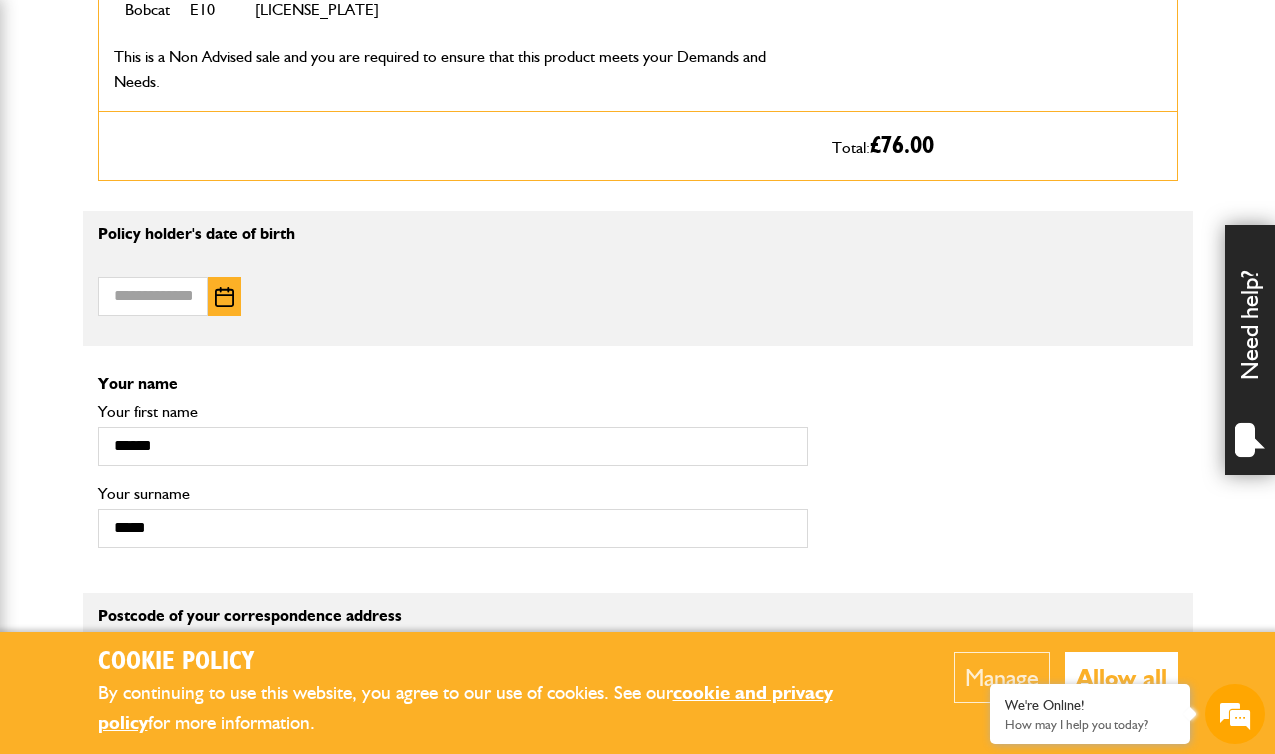 click at bounding box center (224, 297) 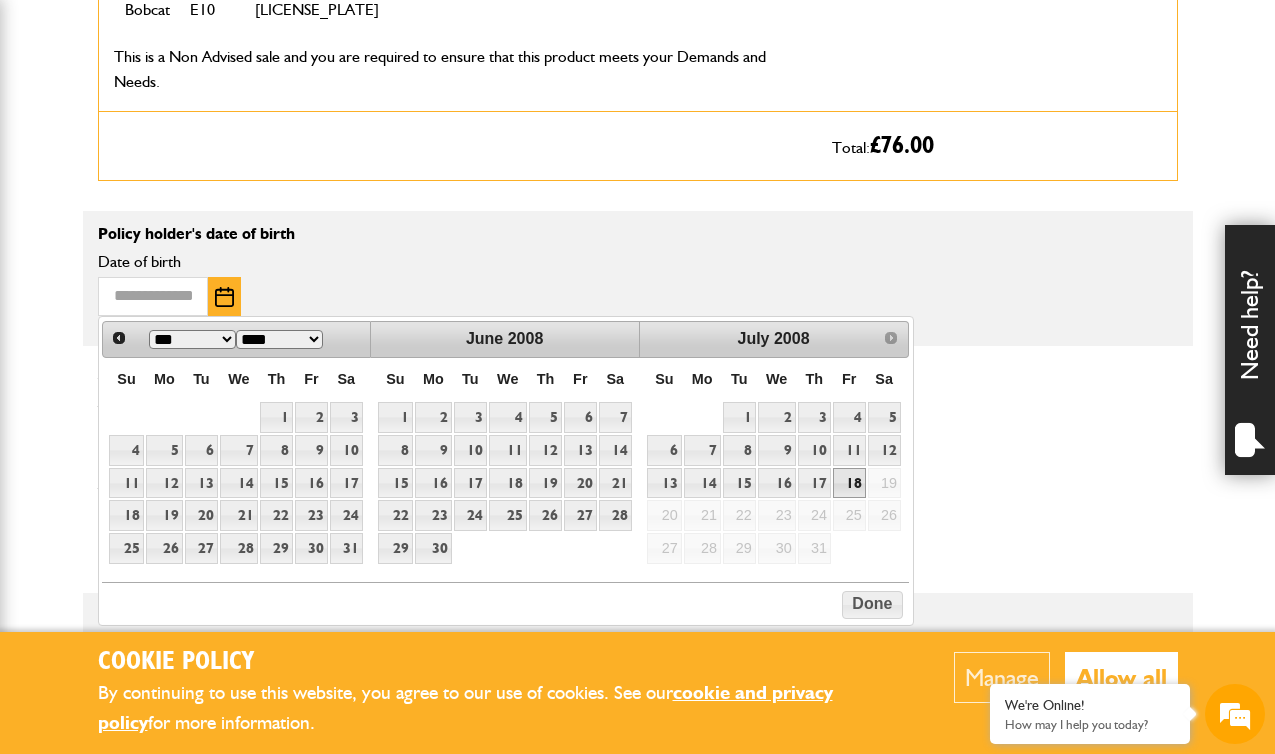 click on "**** **** **** **** **** **** **** **** **** **** **** **** **** **** **** **** **** **** **** **** **** **** **** **** **** **** **** **** **** **** **** **** **** **** **** **** **** **** **** **** **** **** **** **** **** **** **** **** **** **** **** **** **** **** **** **** **** **** **** **** **** **** **** **** **** **** **** **** **** **** **** **** **** ****" at bounding box center (279, 339) 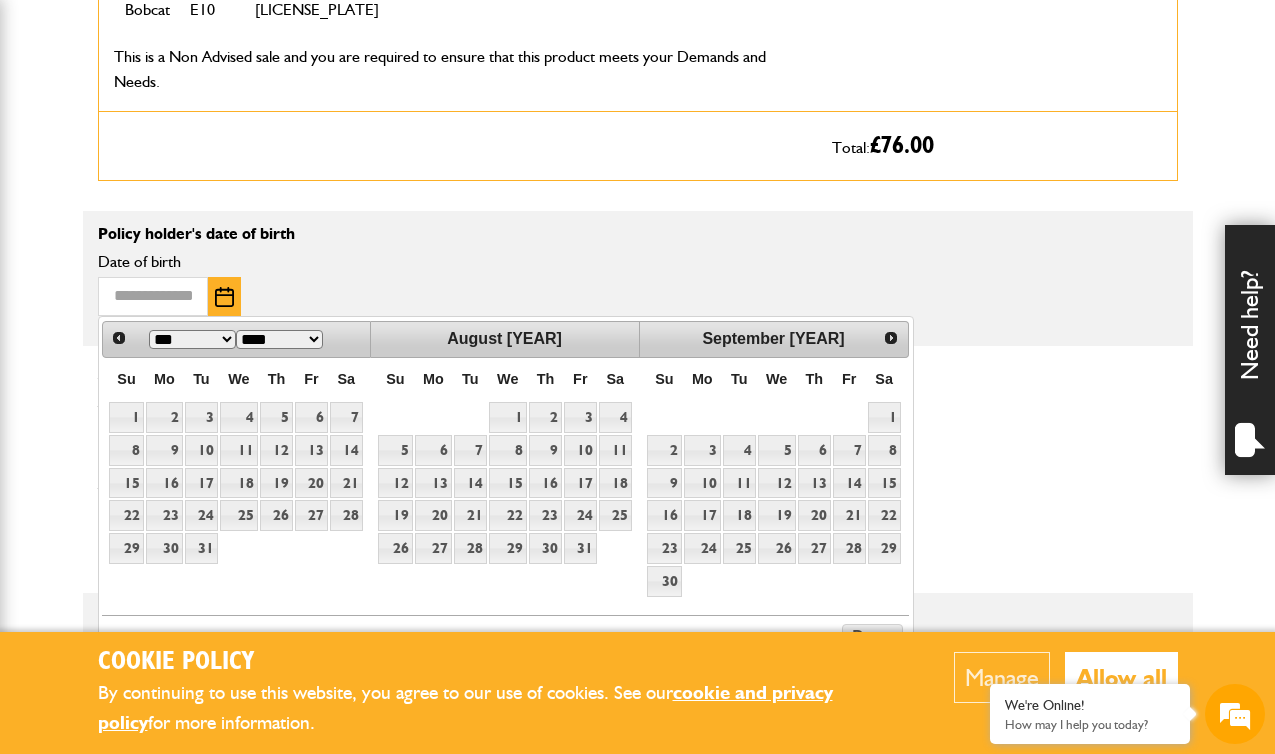 click on "*** *** *** *** *** *** *** *** *** *** *** ***" at bounding box center (192, 339) 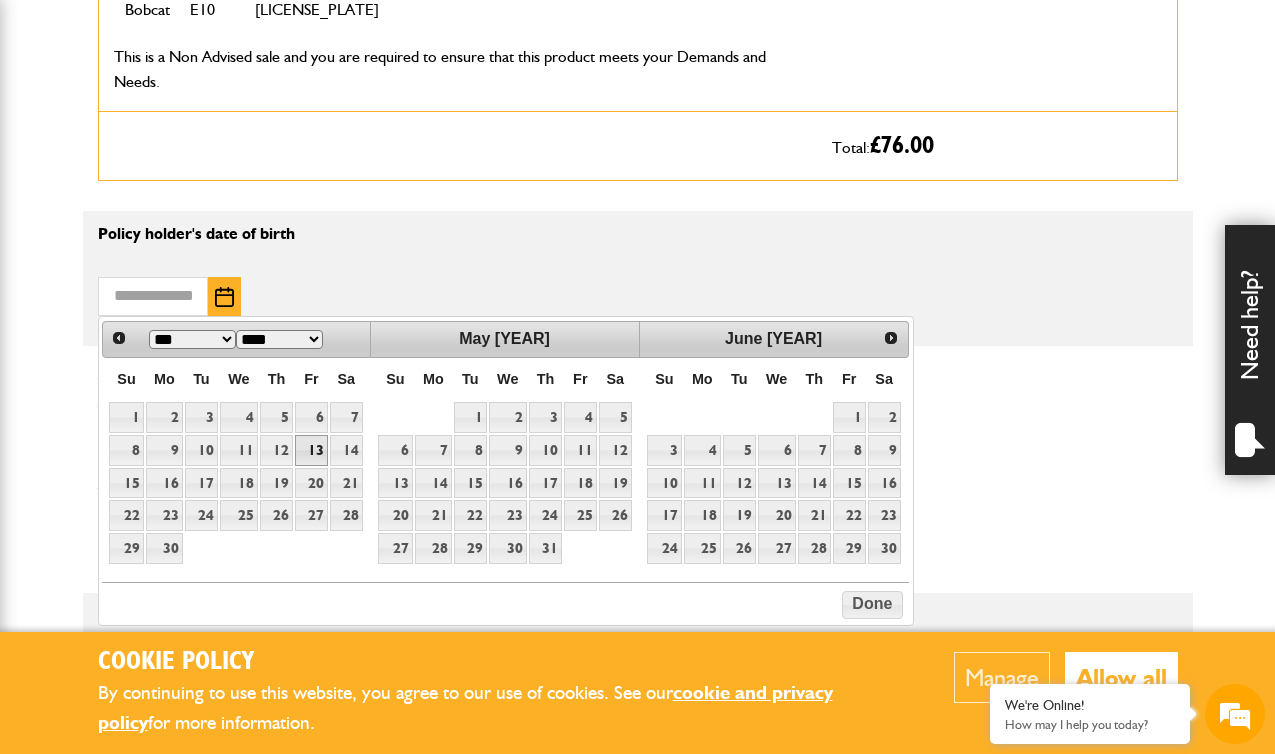 click on "13" at bounding box center (311, 450) 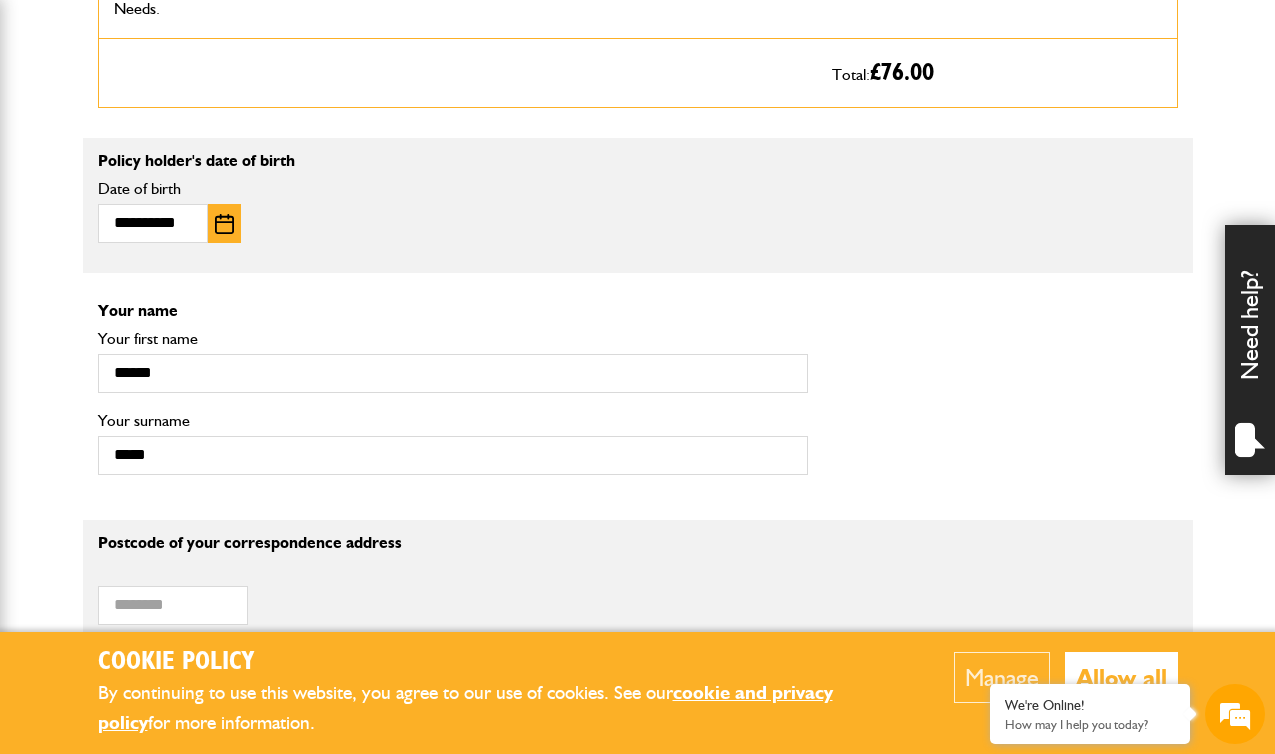 scroll, scrollTop: 1648, scrollLeft: 0, axis: vertical 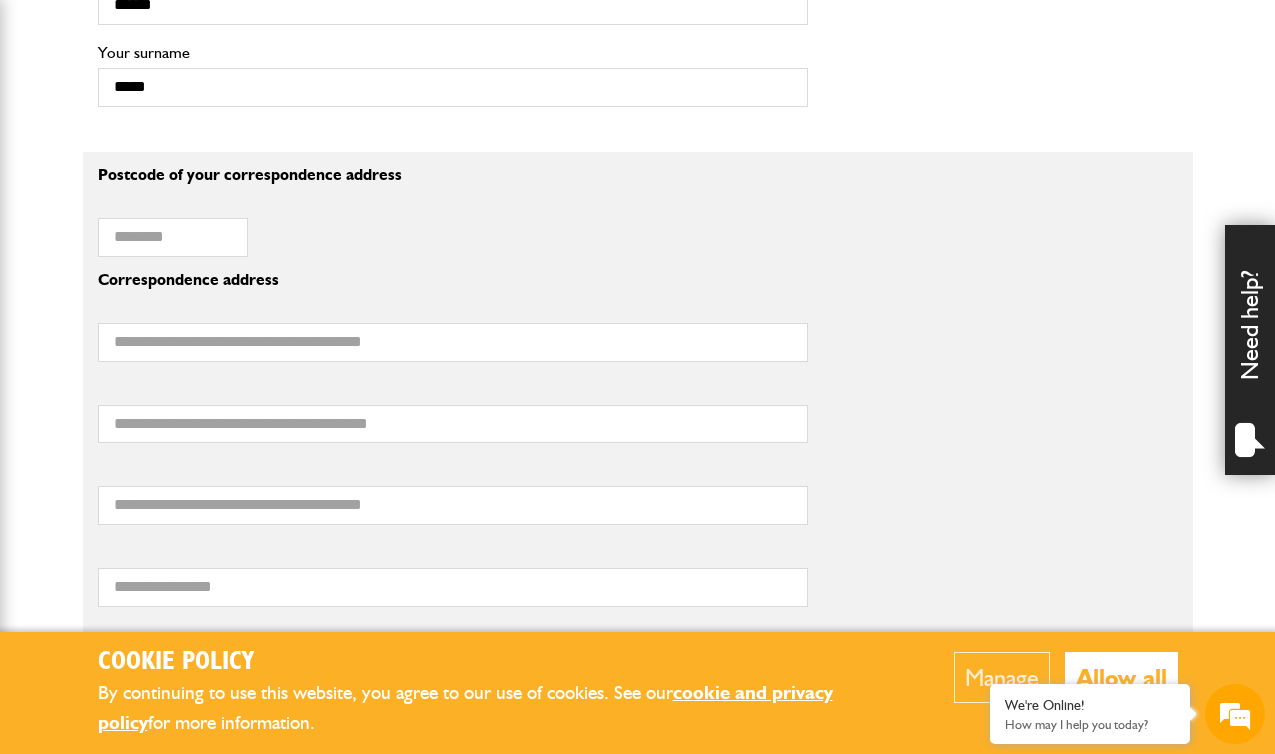 click on "Postcode of your correspondence address" at bounding box center (175, 231) 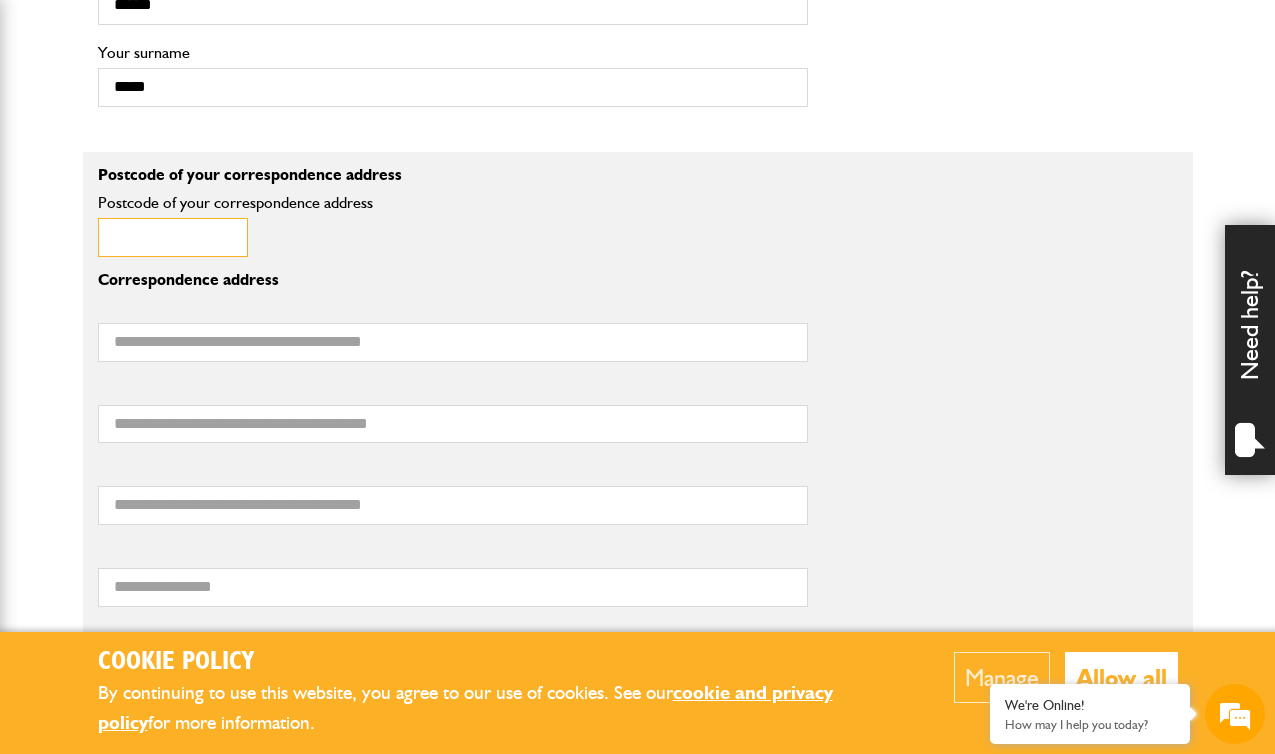 click on "Postcode of your correspondence address" at bounding box center (173, 237) 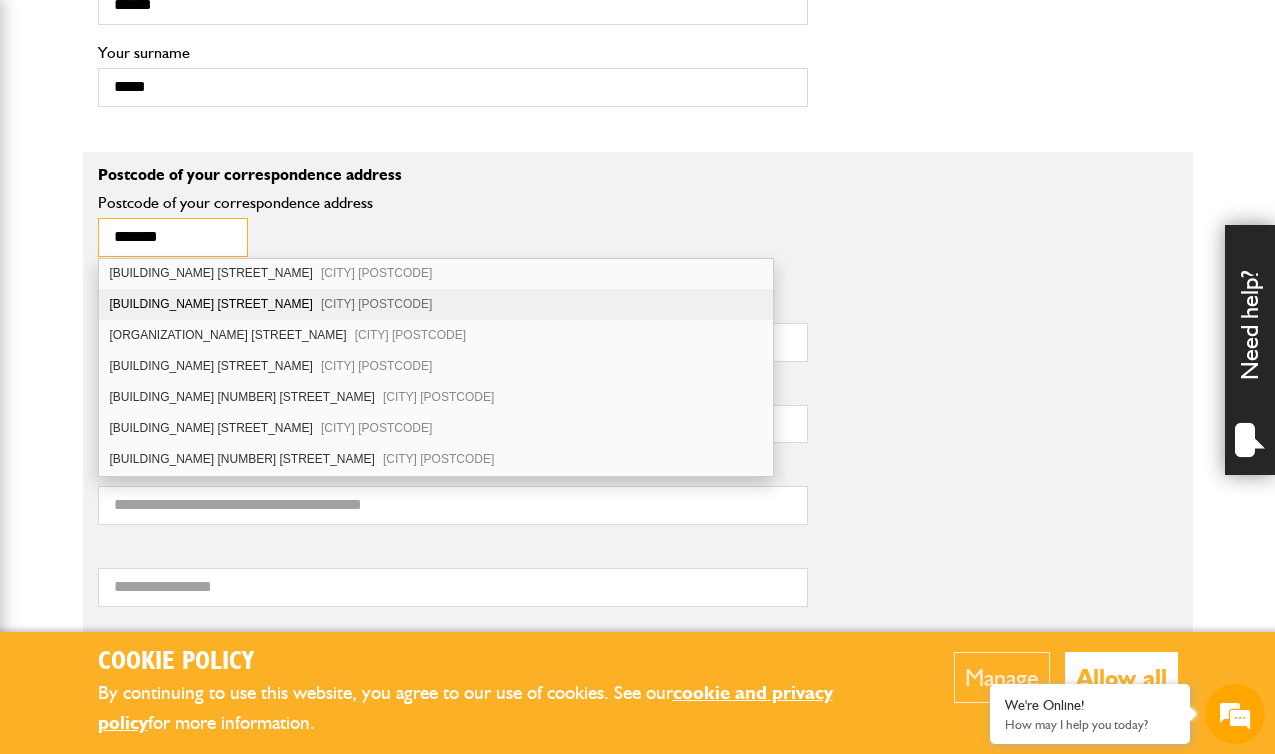 scroll, scrollTop: 918, scrollLeft: 0, axis: vertical 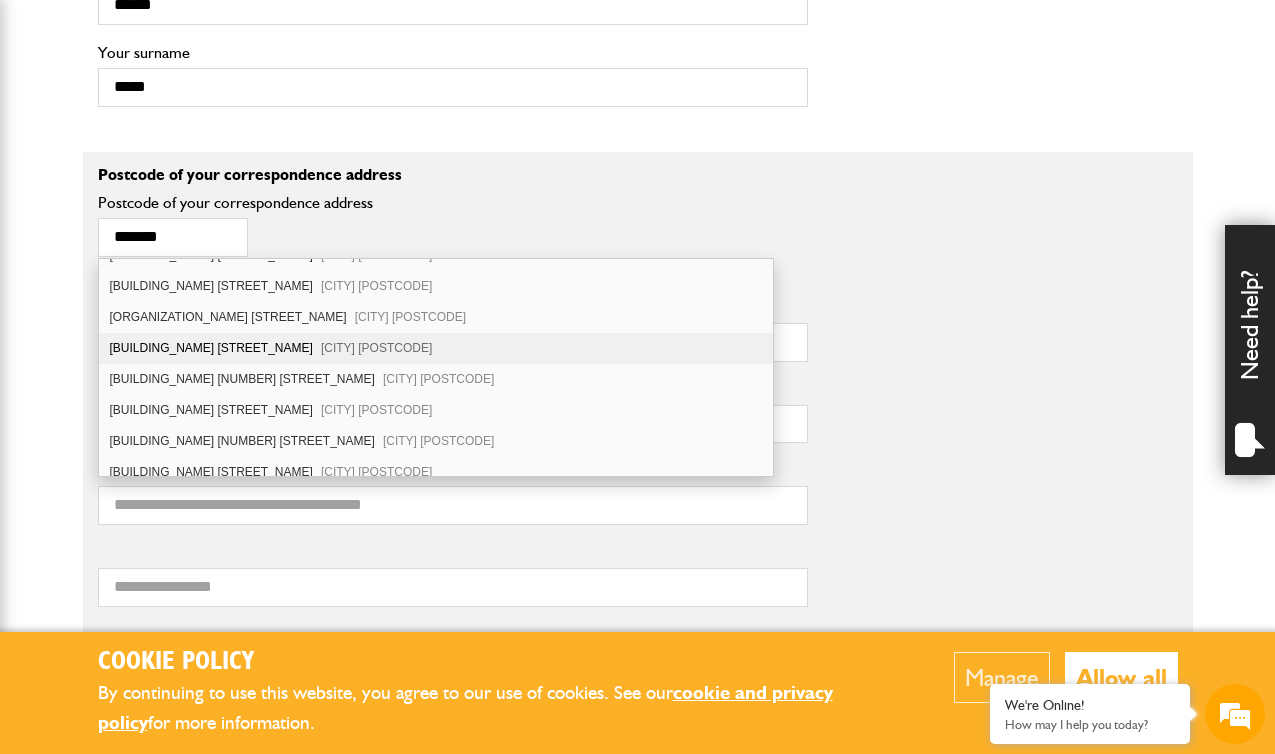 click on "Howcroft House Chevening Road Chipstead Sevenoaks TN13 2SA" at bounding box center [436, 348] 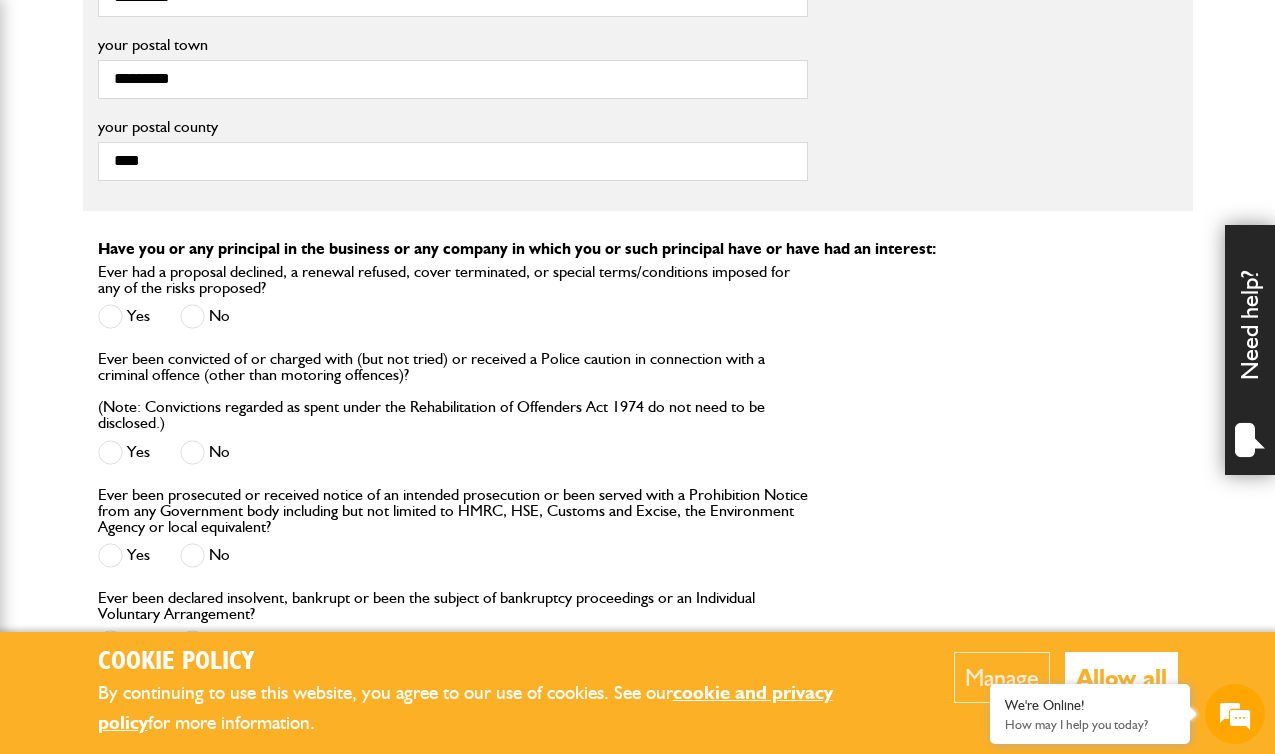 scroll, scrollTop: 2168, scrollLeft: 0, axis: vertical 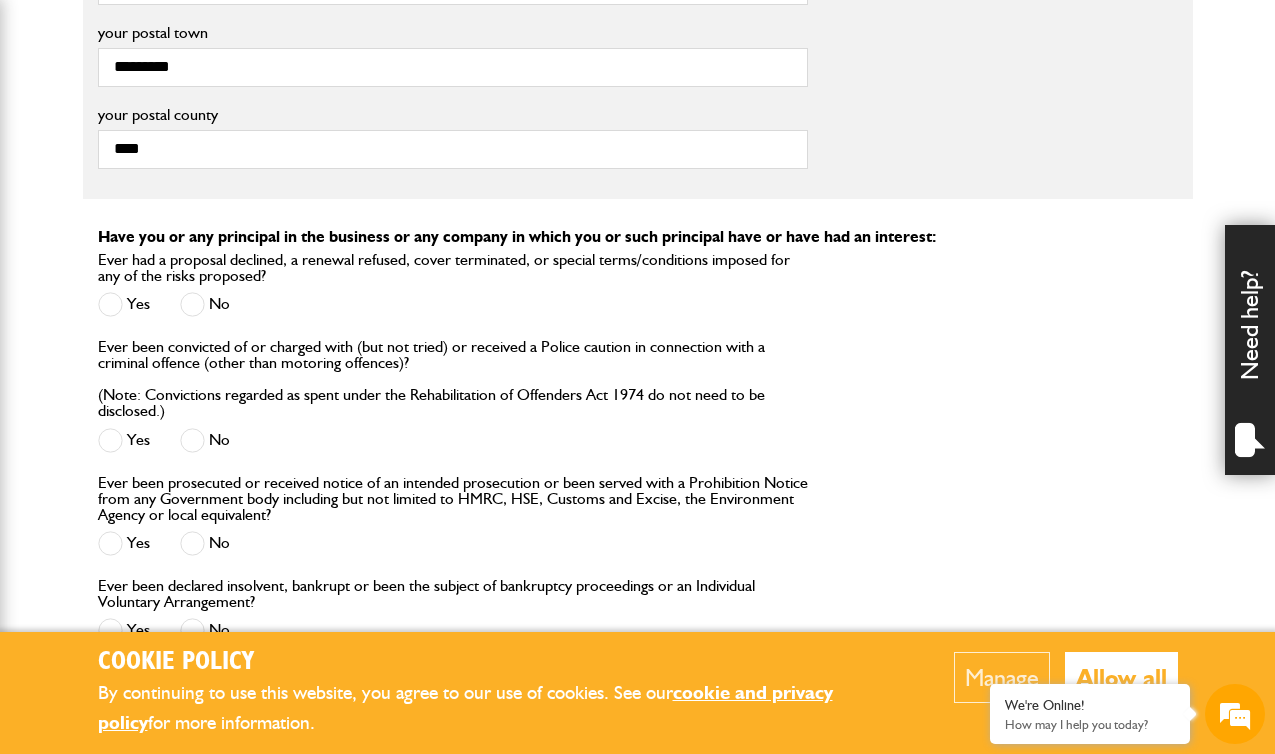 click at bounding box center [192, 304] 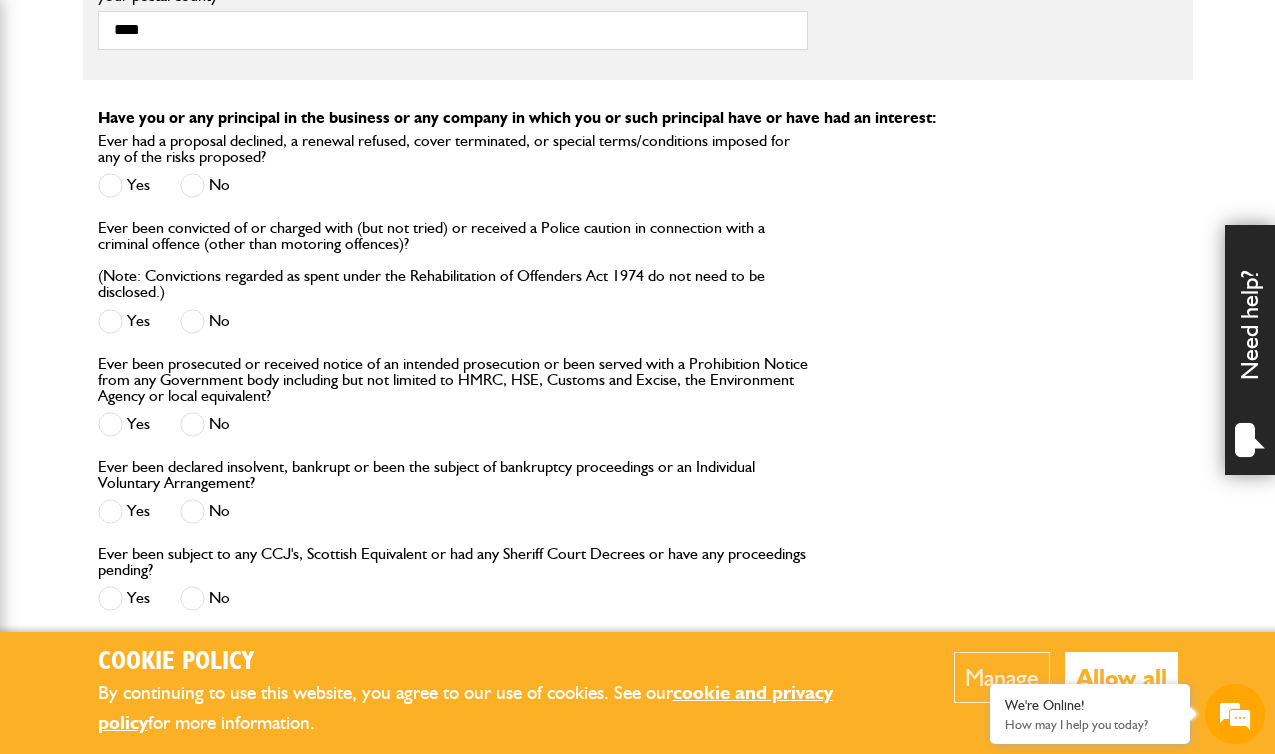click at bounding box center (192, 424) 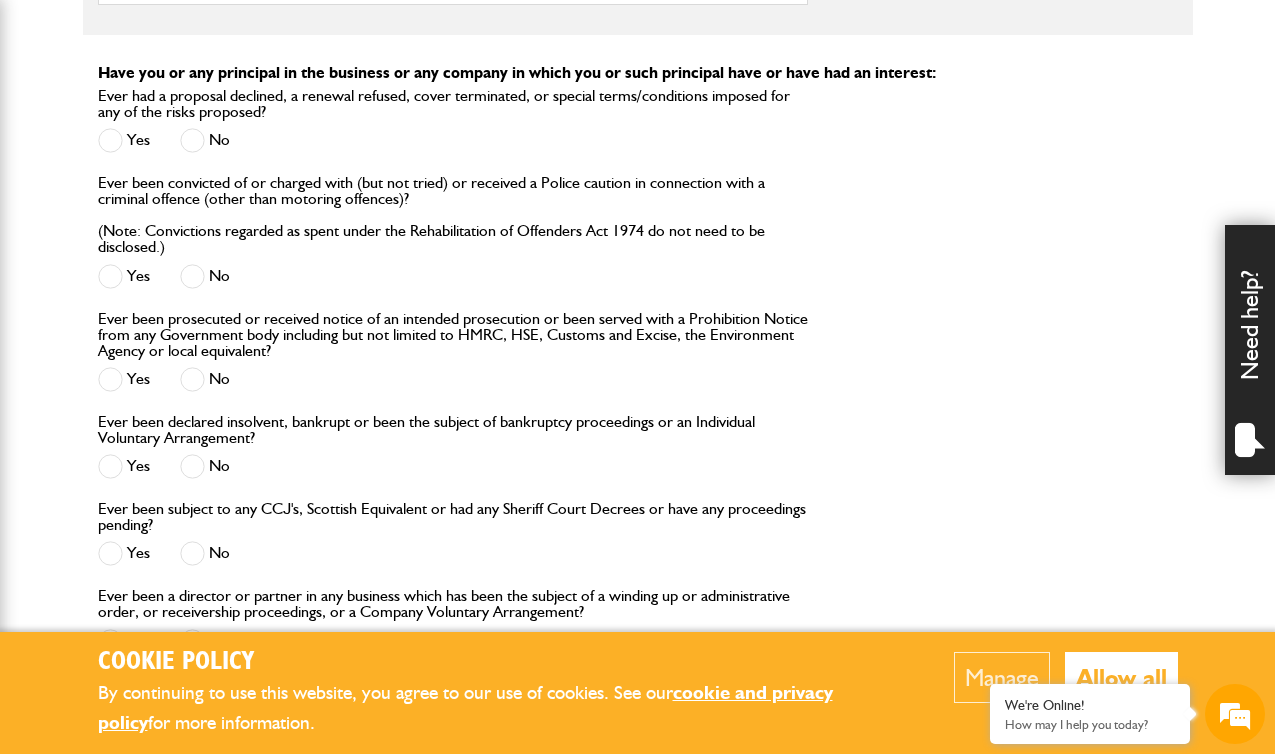 scroll, scrollTop: 2336, scrollLeft: 0, axis: vertical 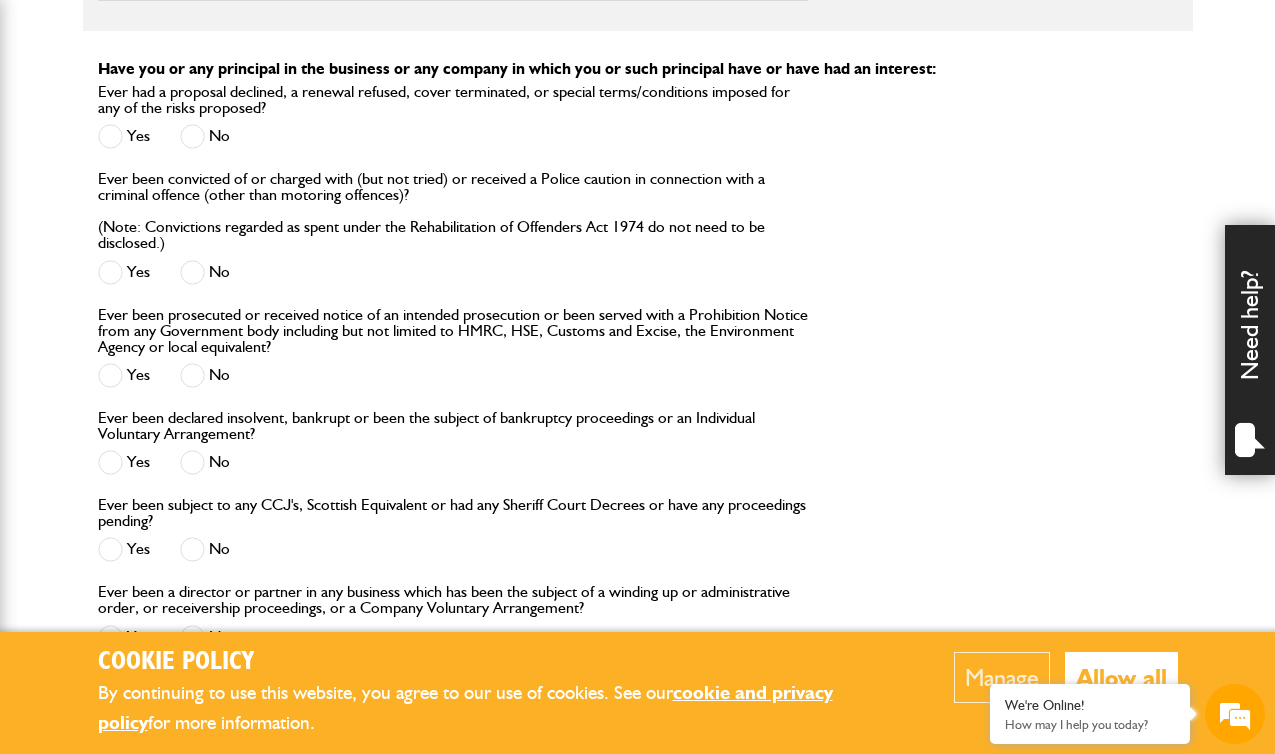 click at bounding box center [192, 462] 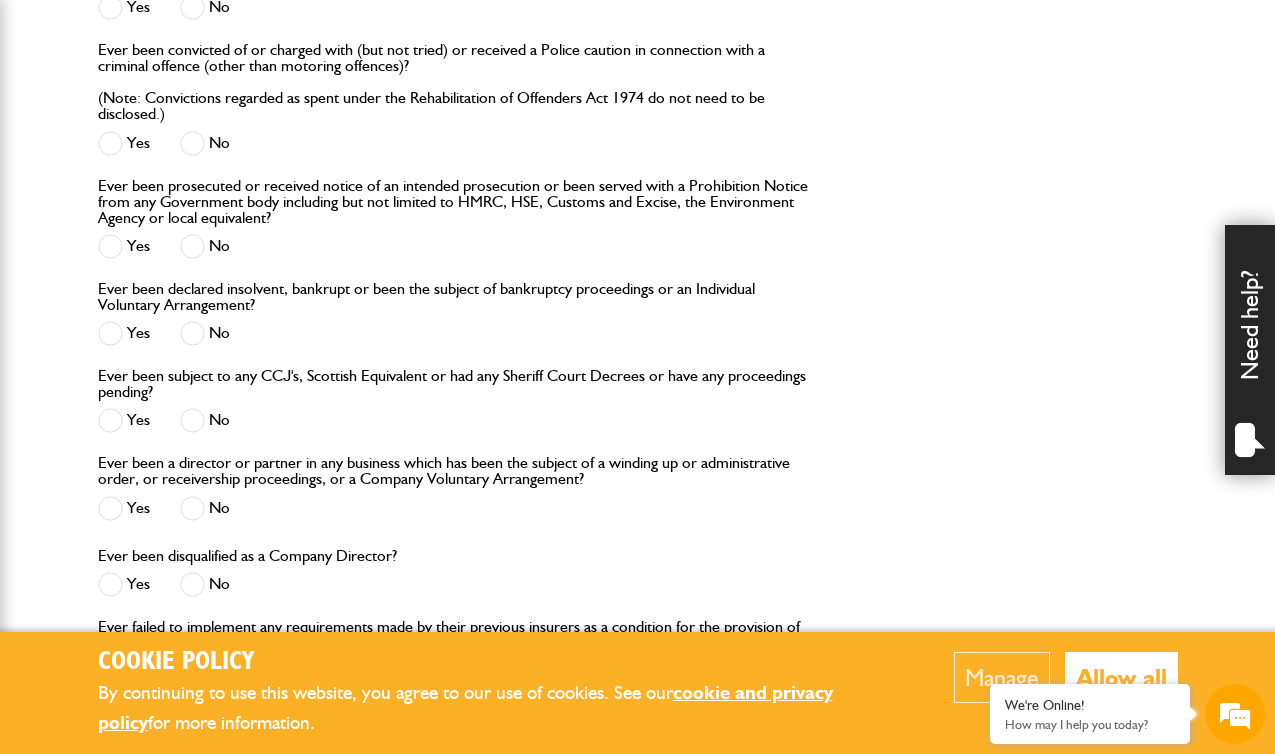 scroll, scrollTop: 2523, scrollLeft: 0, axis: vertical 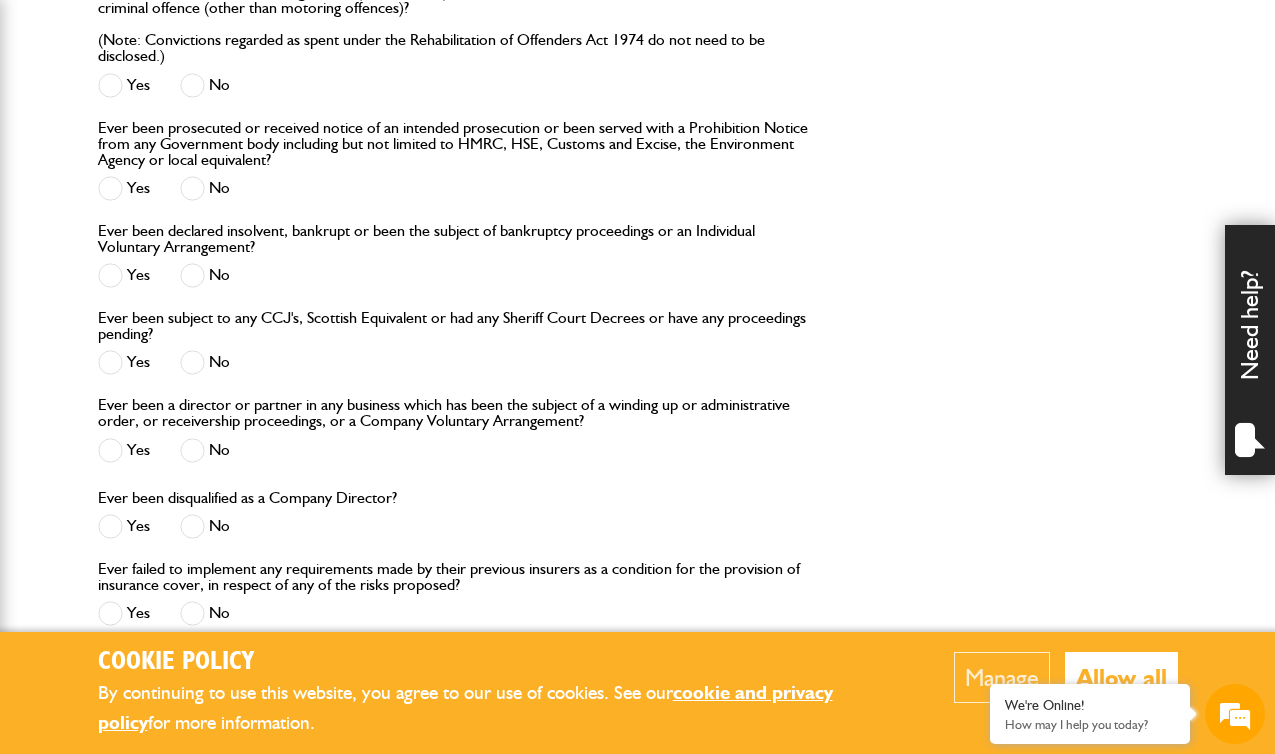 click on "No" at bounding box center [205, 452] 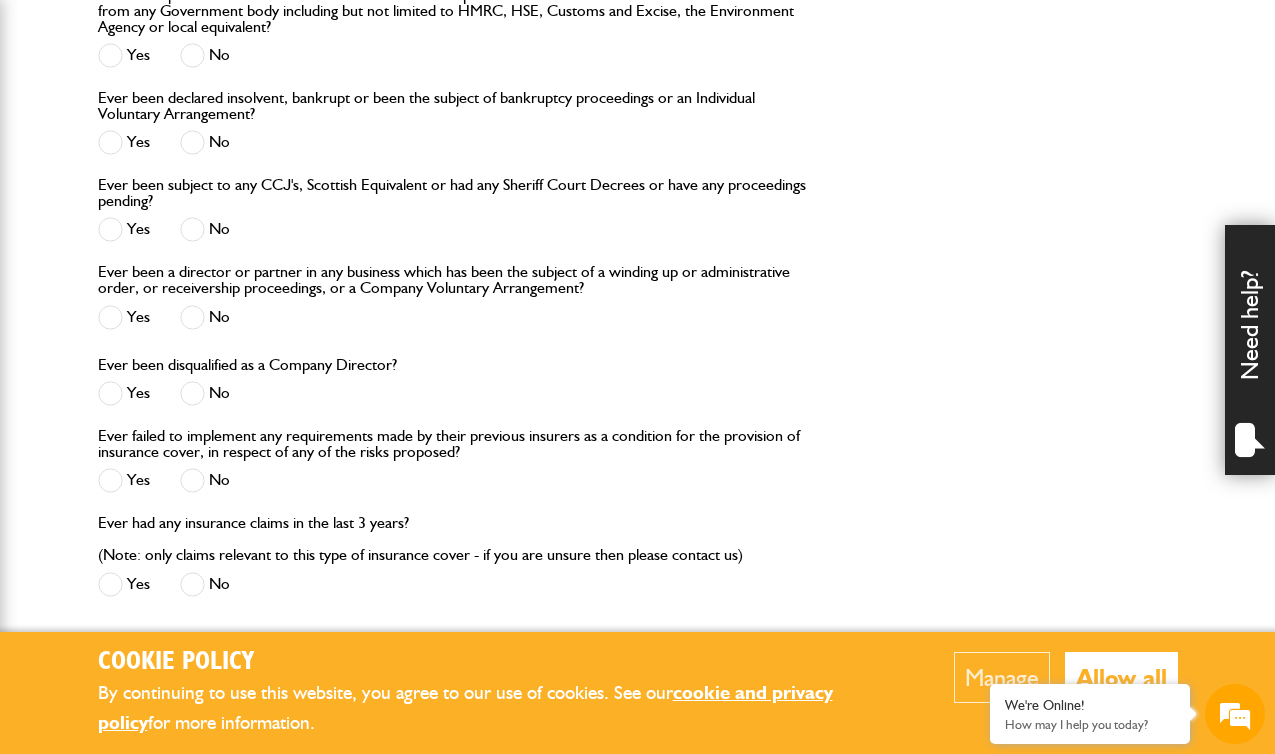 click at bounding box center [192, 480] 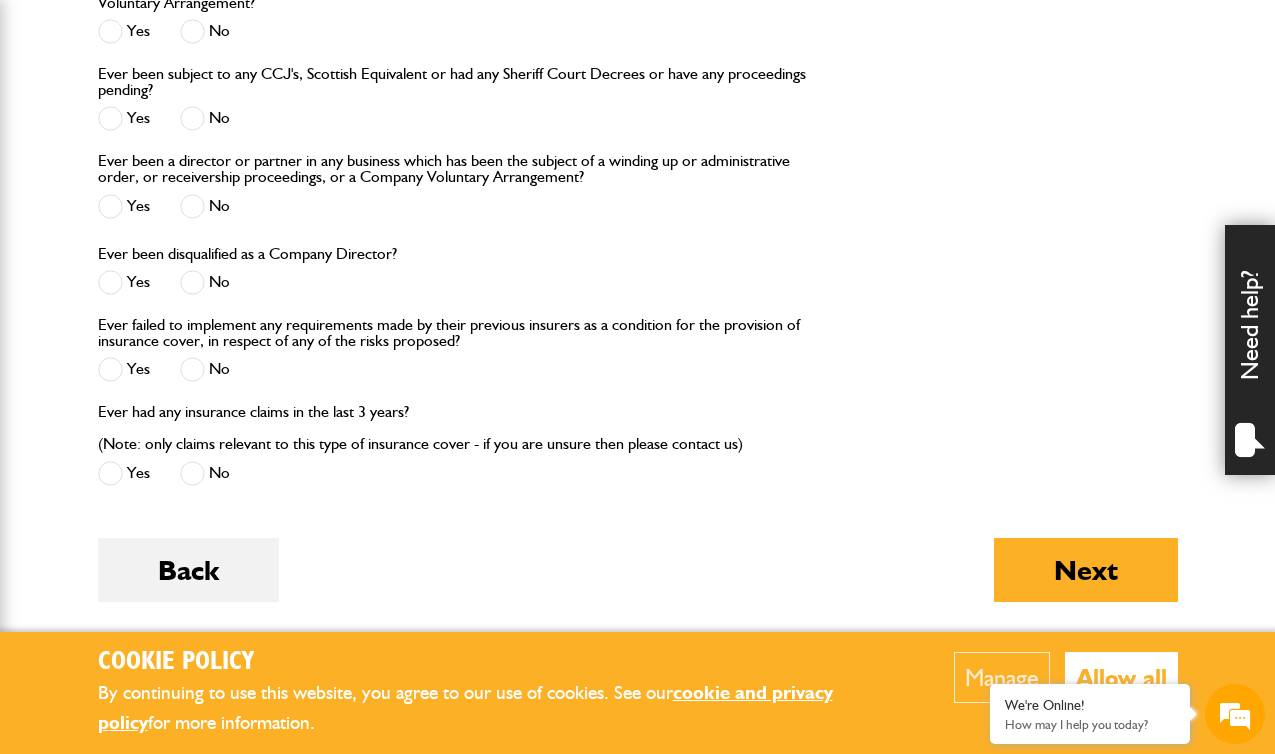 scroll, scrollTop: 2768, scrollLeft: 0, axis: vertical 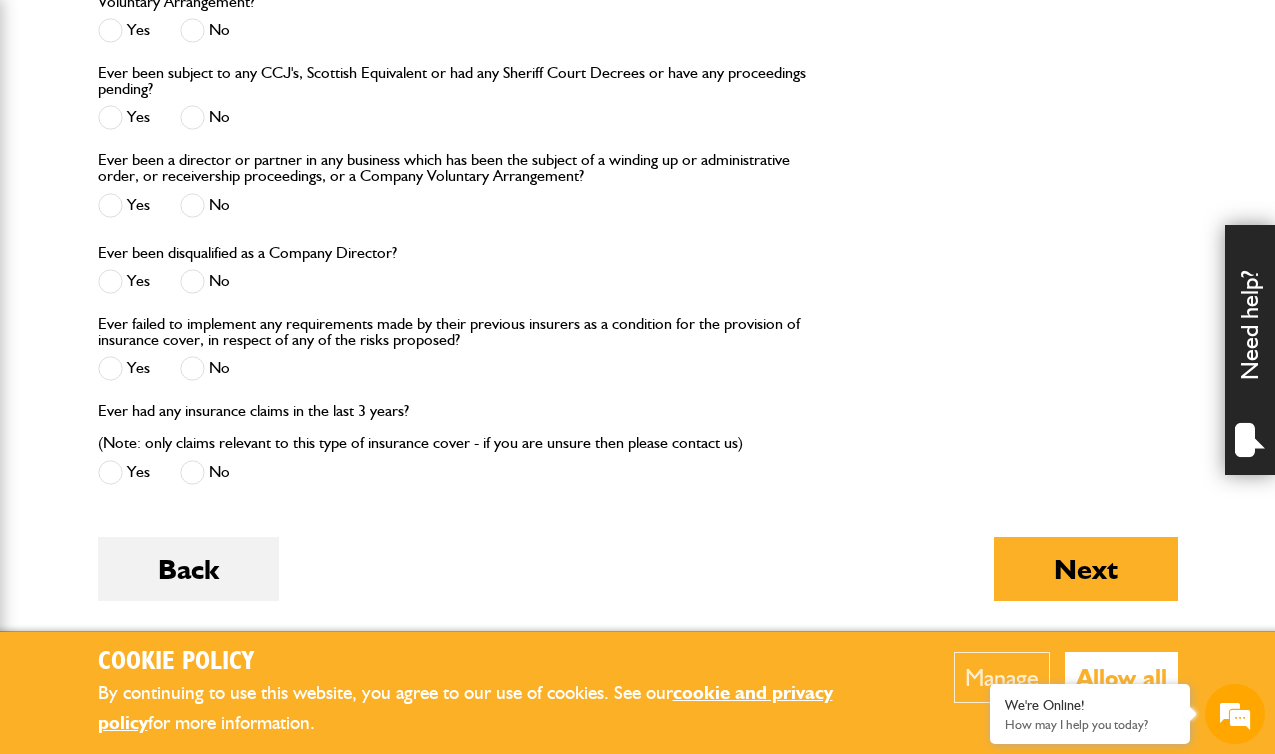 click at bounding box center [192, 472] 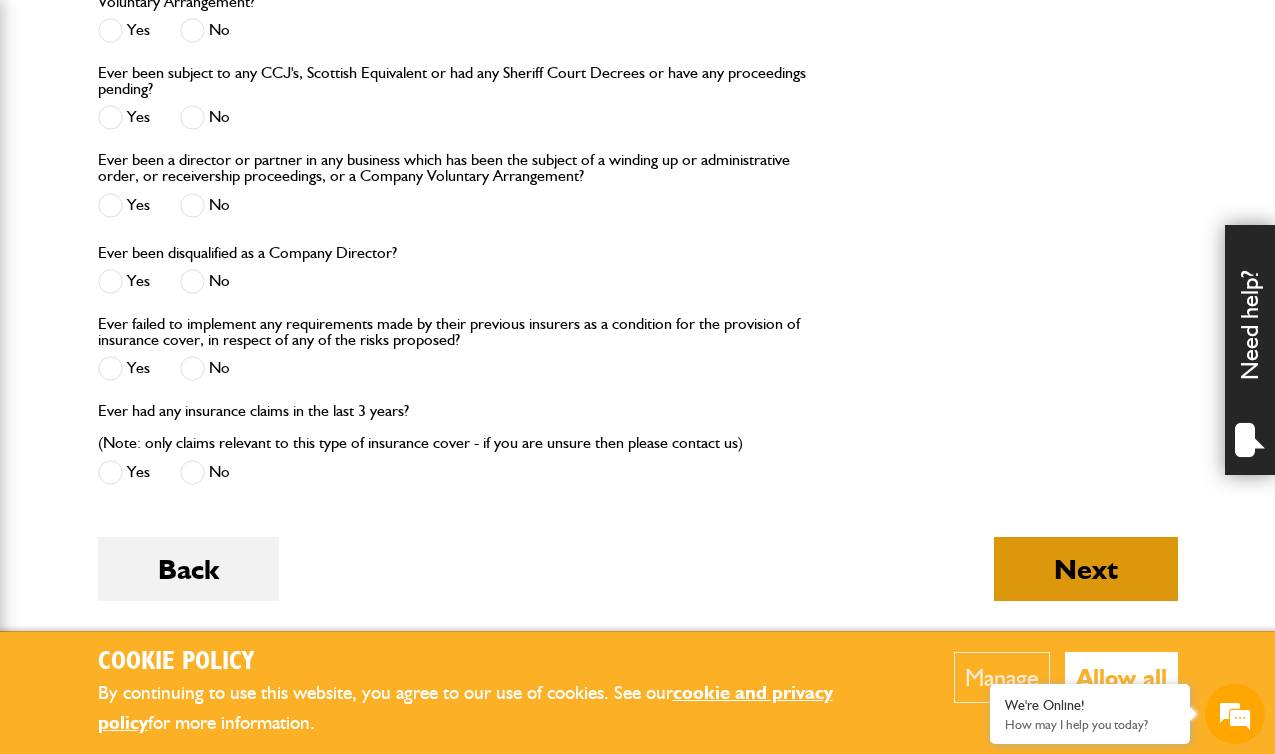 click on "Next" at bounding box center (1086, 569) 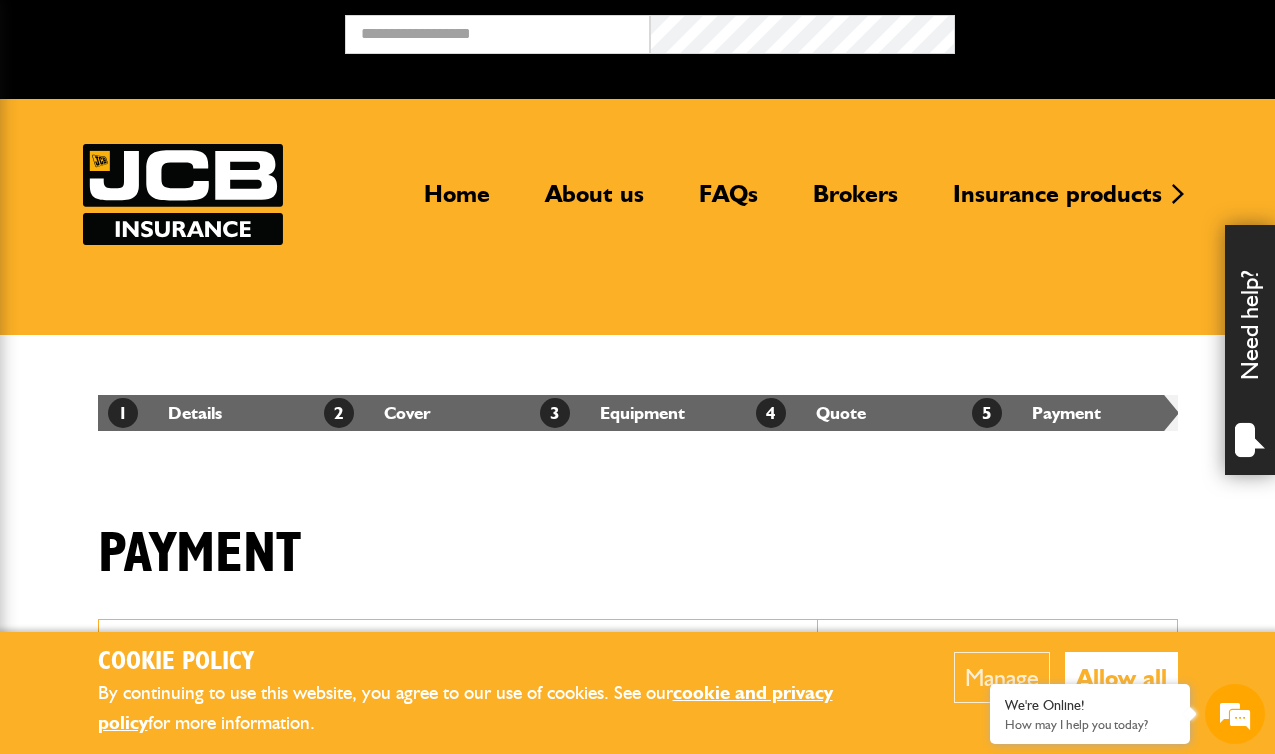 scroll, scrollTop: 0, scrollLeft: 0, axis: both 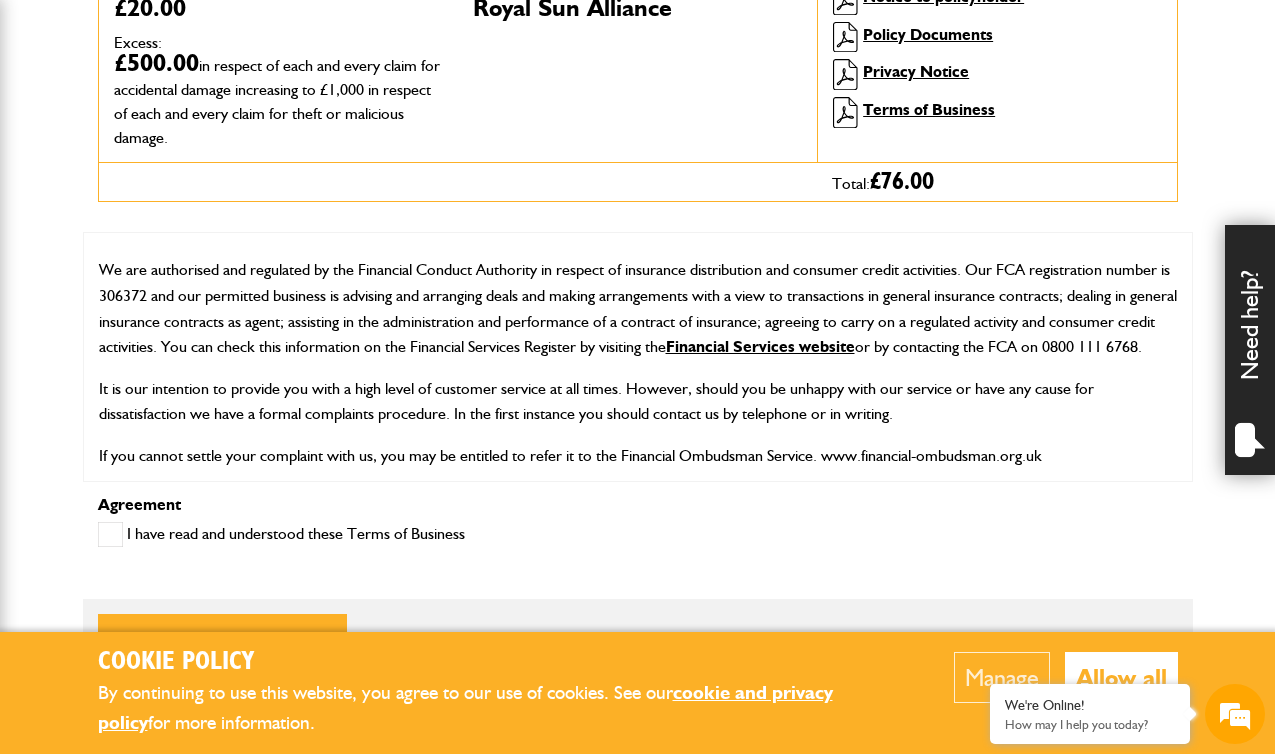 click on "I have read and understood these Terms of Business" at bounding box center (281, 536) 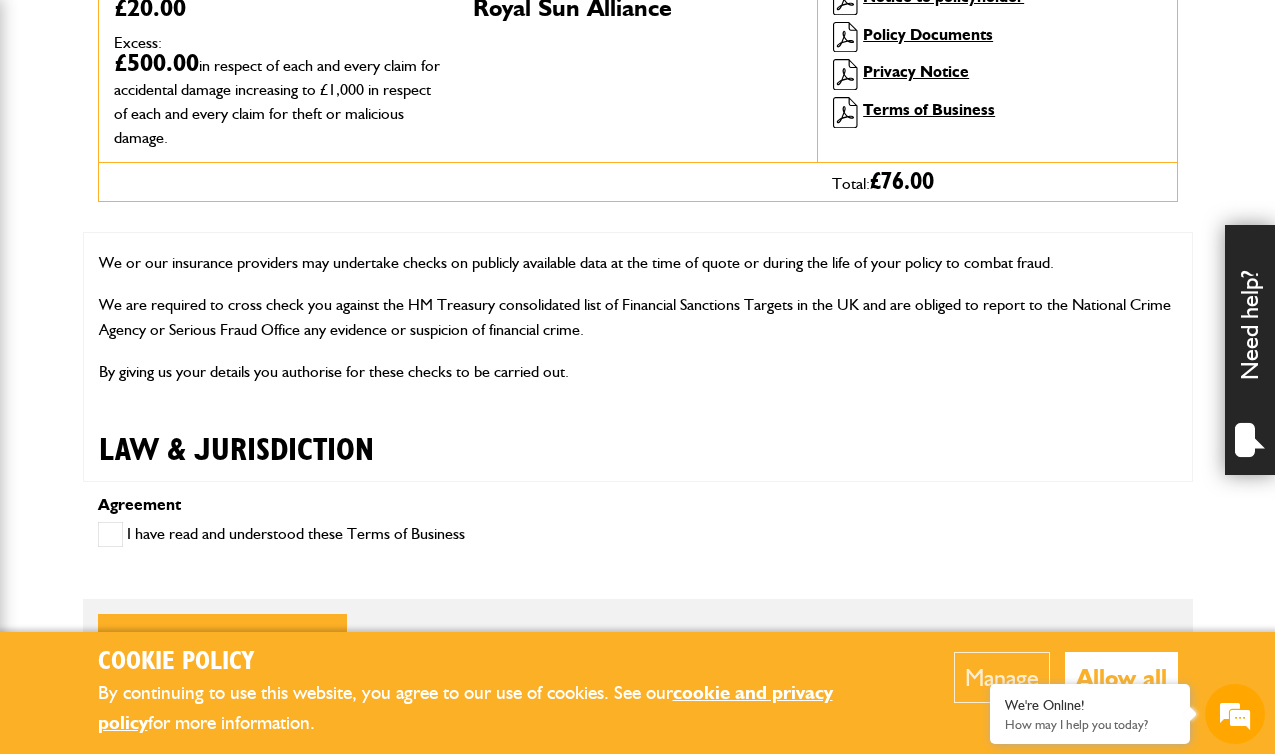scroll, scrollTop: 5877, scrollLeft: 0, axis: vertical 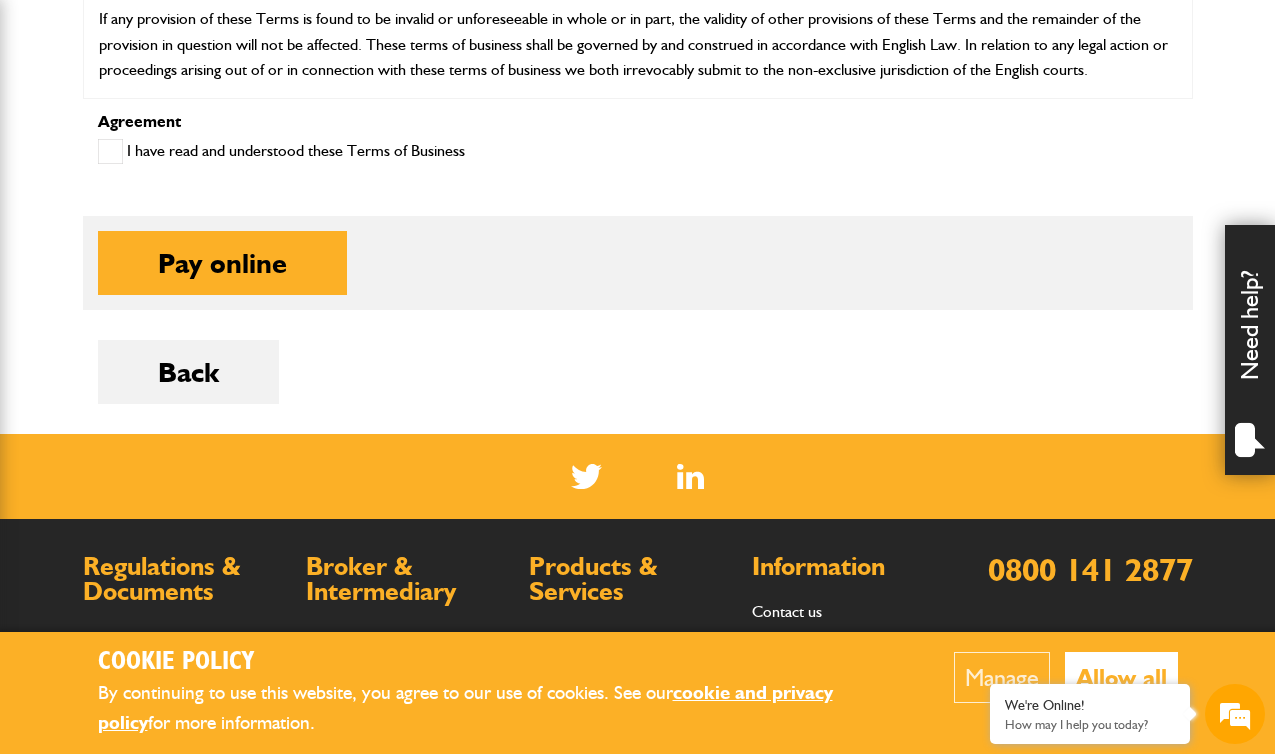 click on "Pay online
Pay on account" at bounding box center [638, 263] 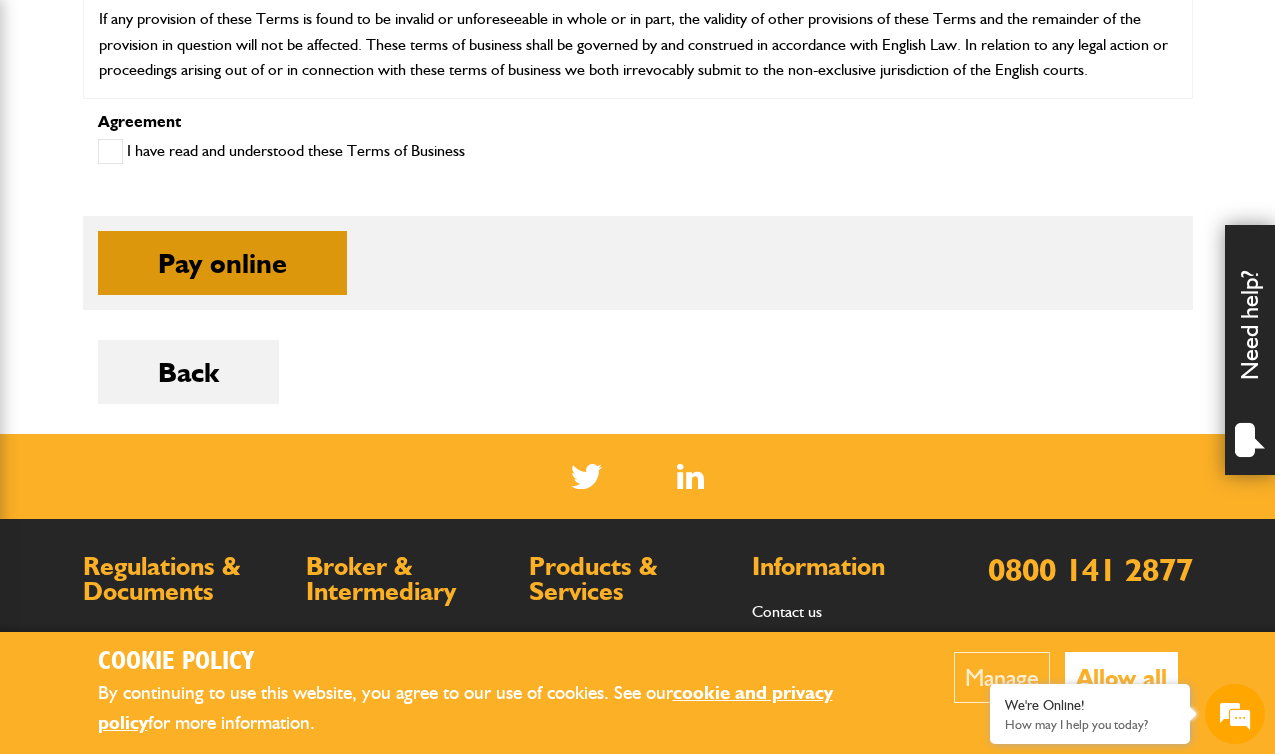 click on "Pay online" at bounding box center (222, 263) 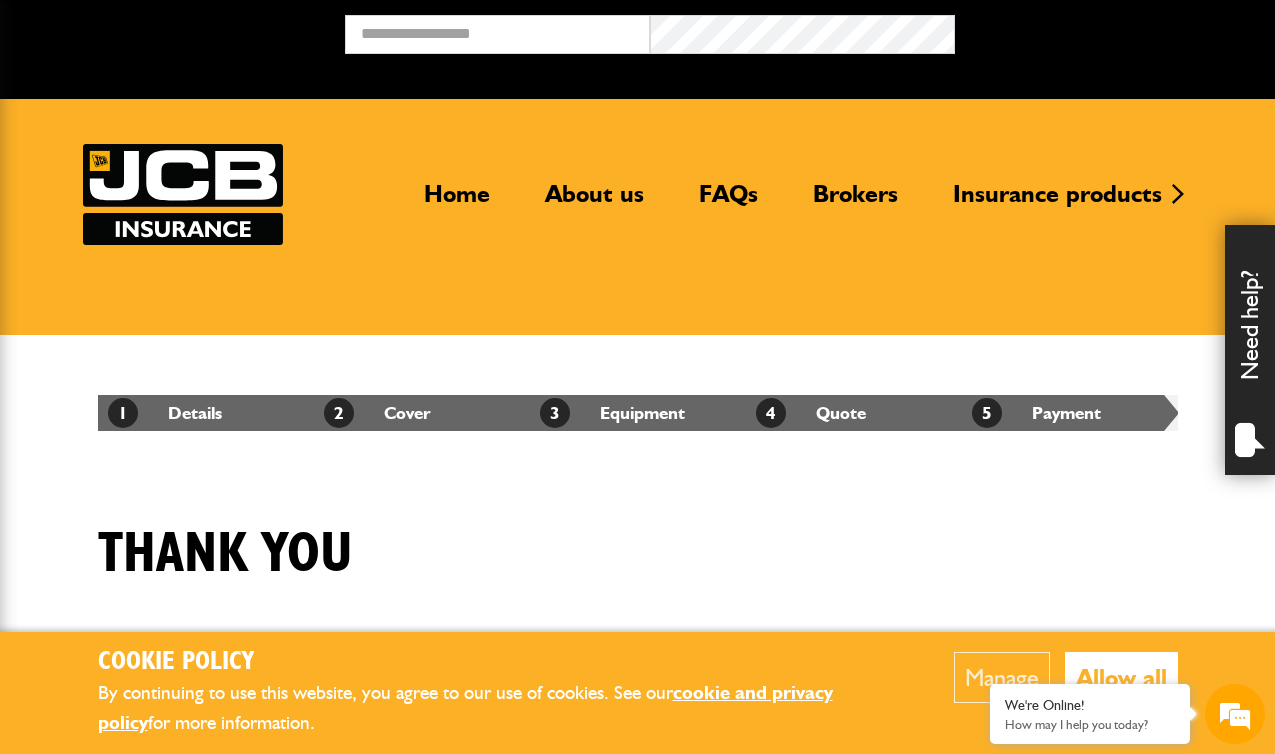 scroll, scrollTop: 306, scrollLeft: 0, axis: vertical 